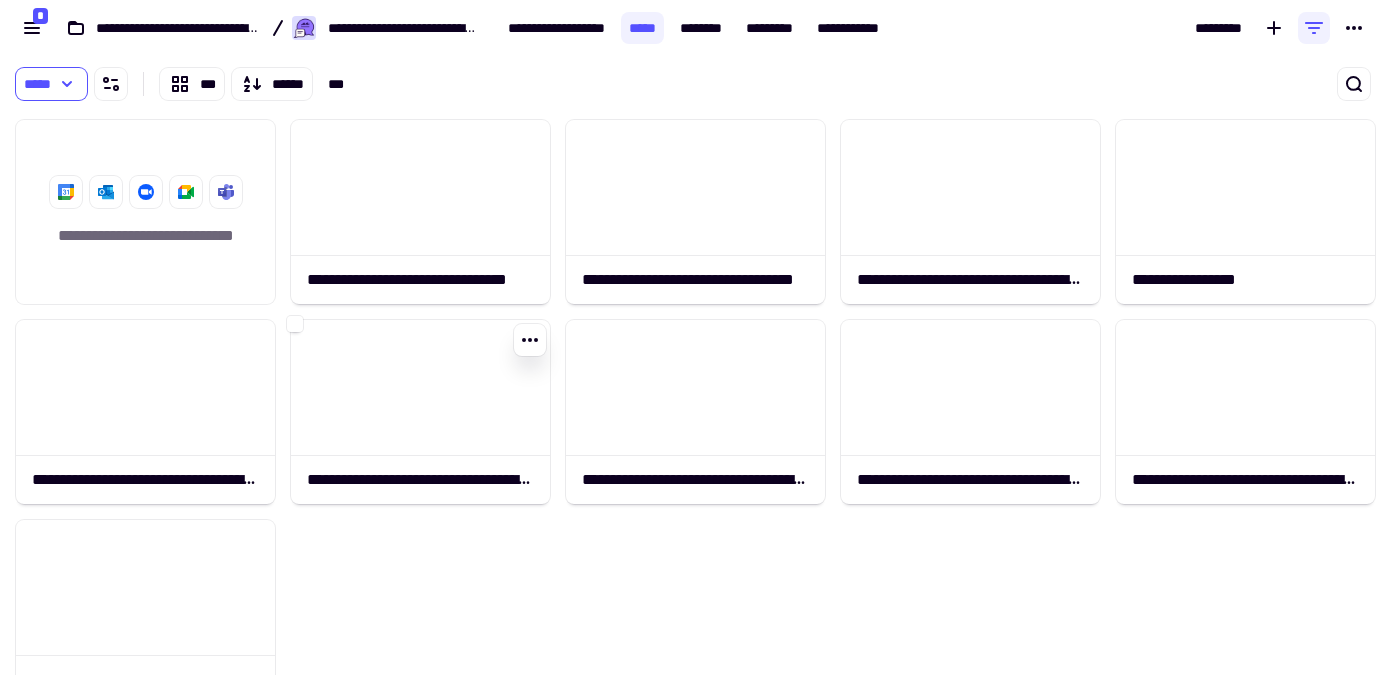 scroll, scrollTop: 0, scrollLeft: 0, axis: both 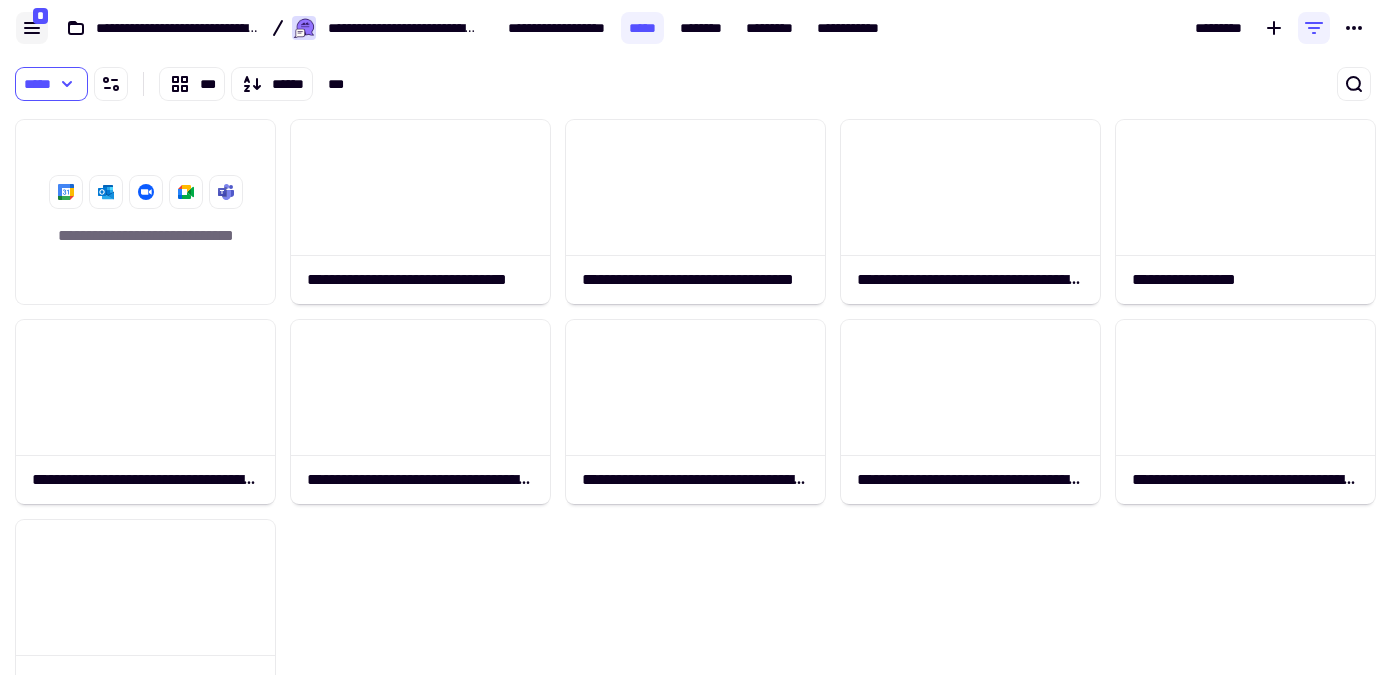 click 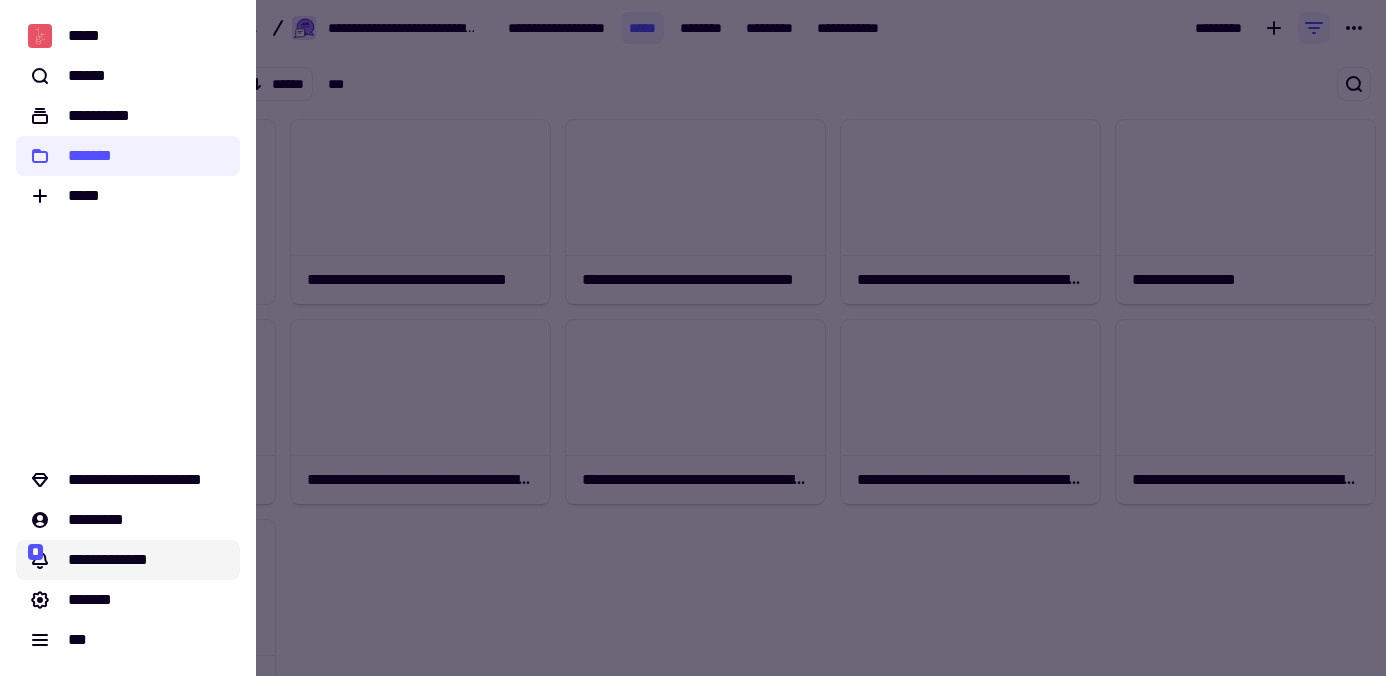 click on "**********" 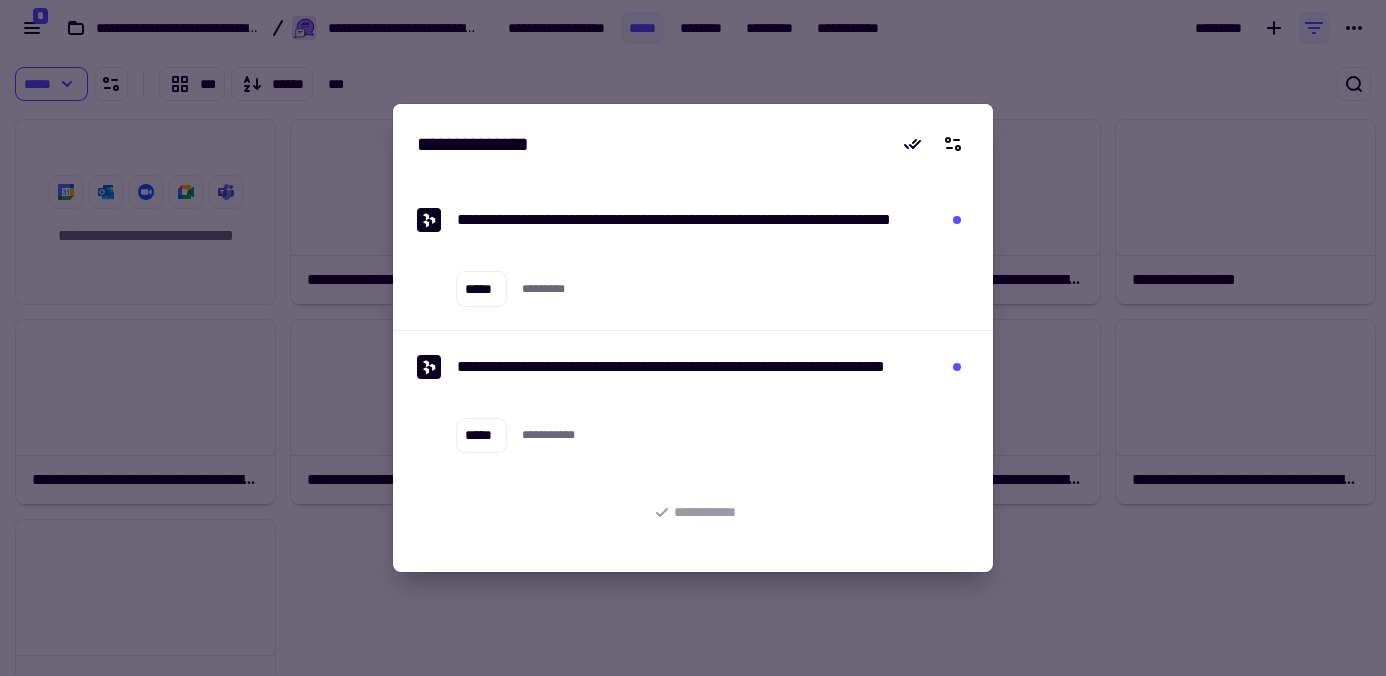 click at bounding box center (693, 338) 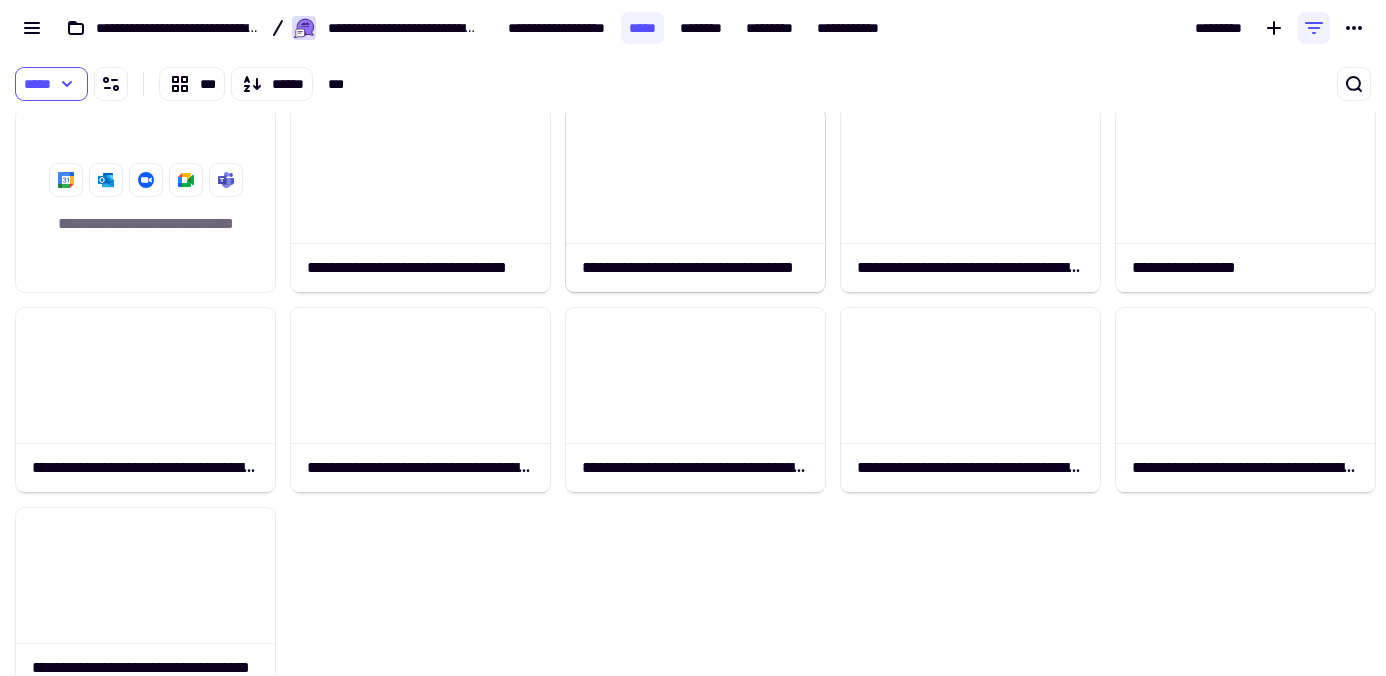 scroll, scrollTop: 0, scrollLeft: 0, axis: both 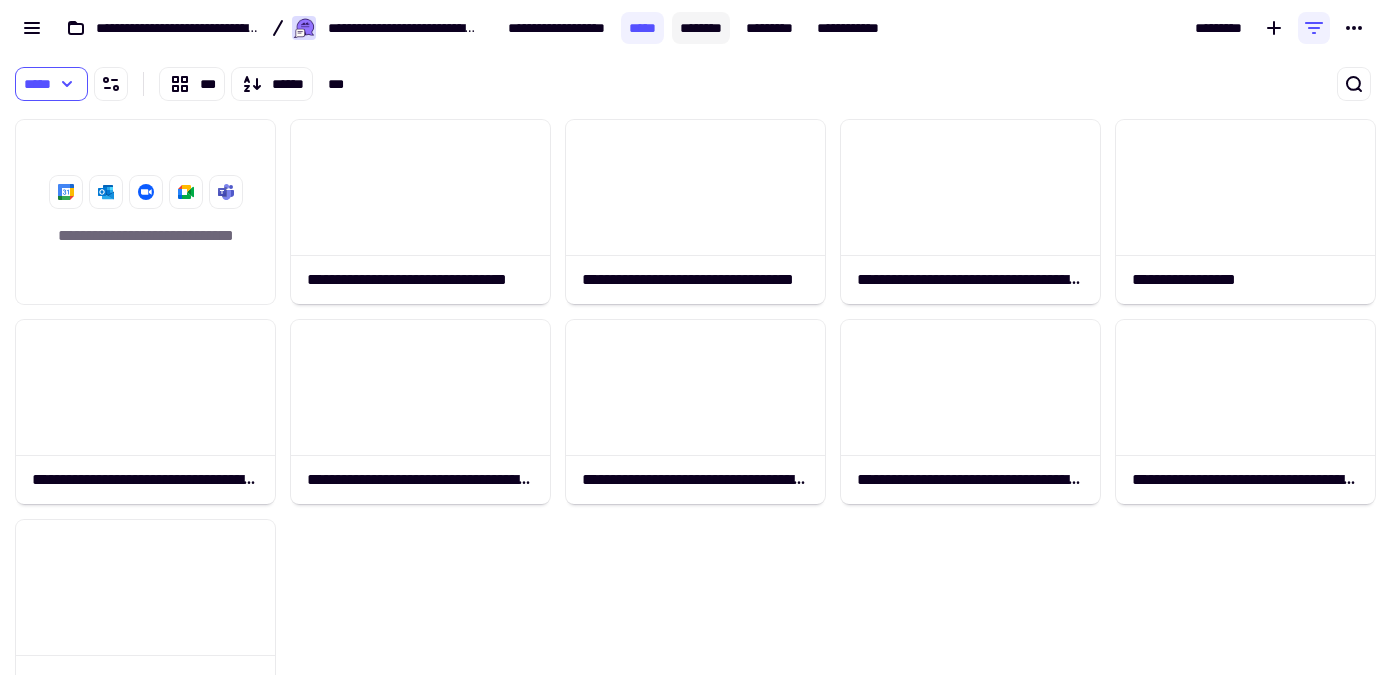 click on "********" 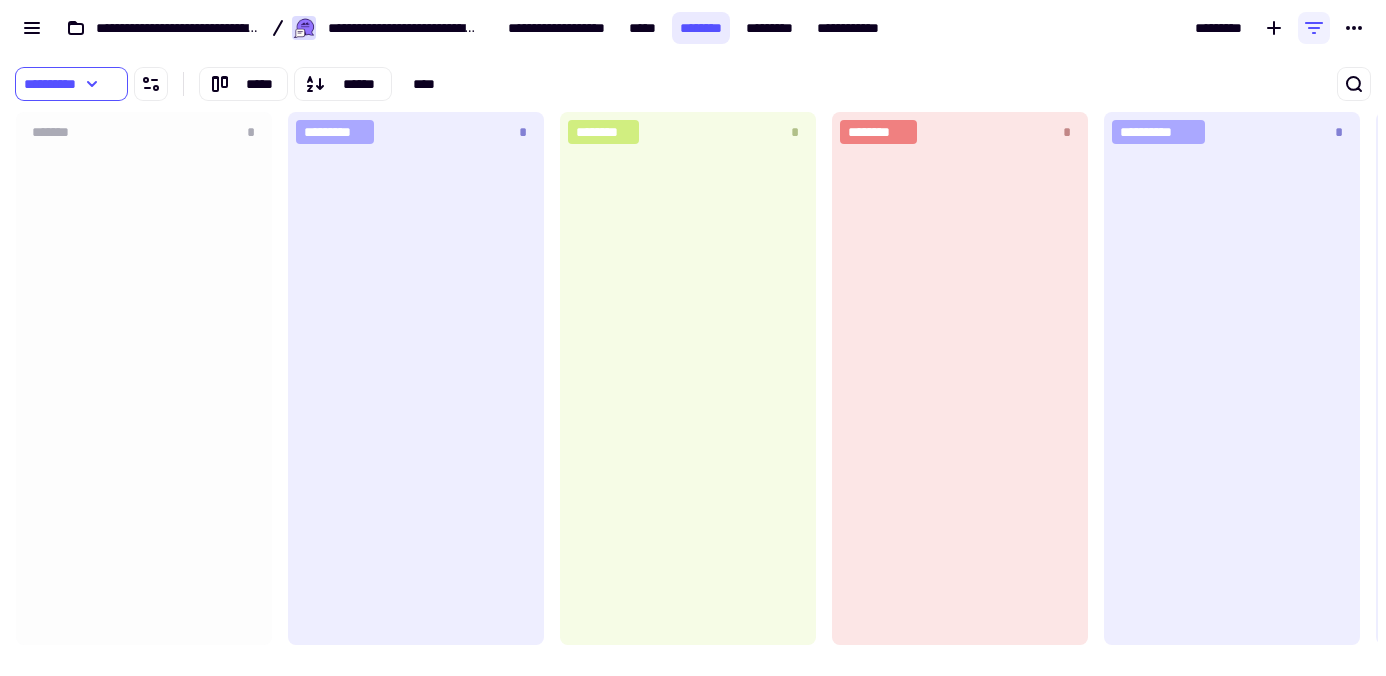 scroll, scrollTop: 517, scrollLeft: 1355, axis: both 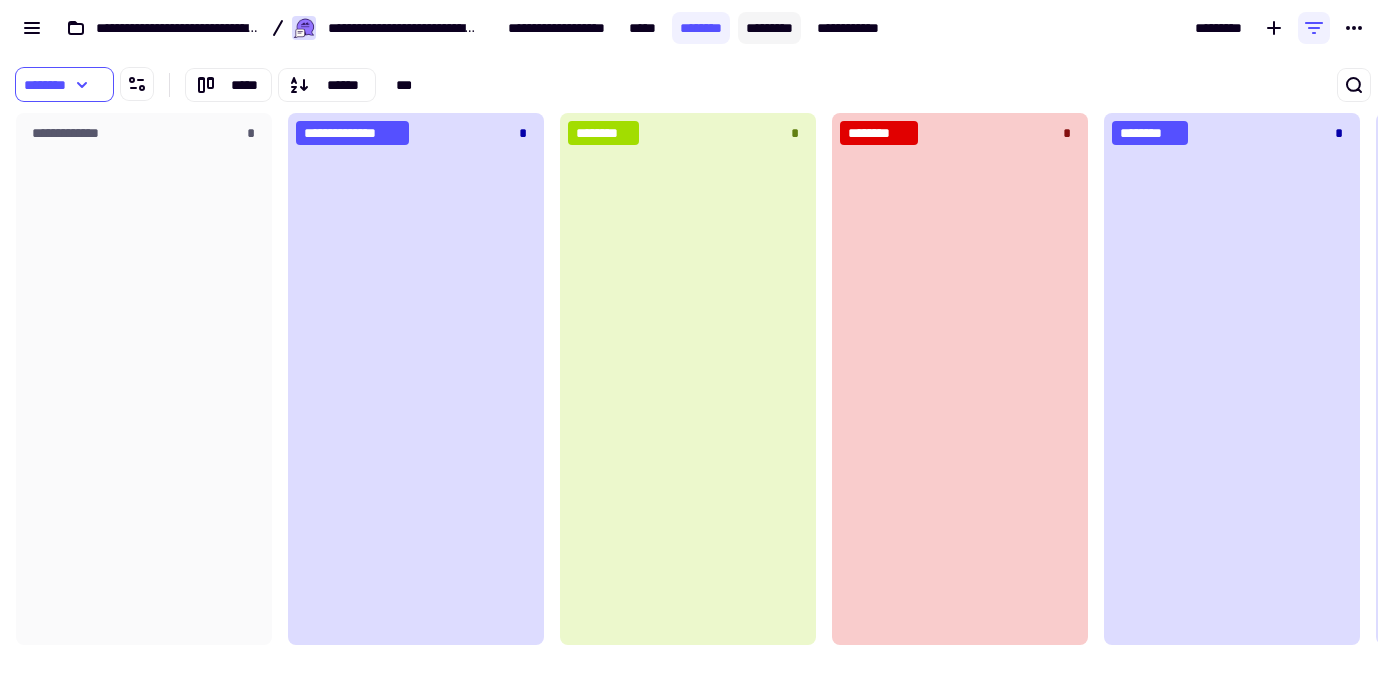 click on "*********" 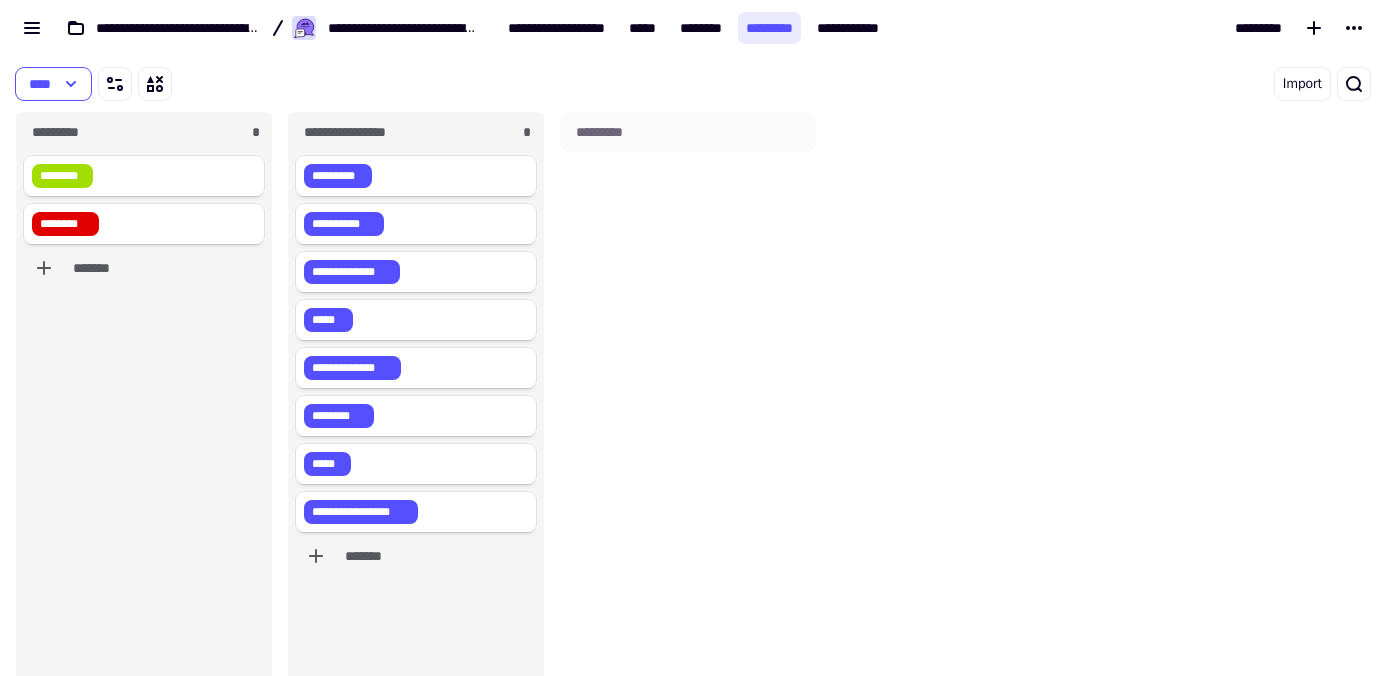 scroll, scrollTop: 16, scrollLeft: 16, axis: both 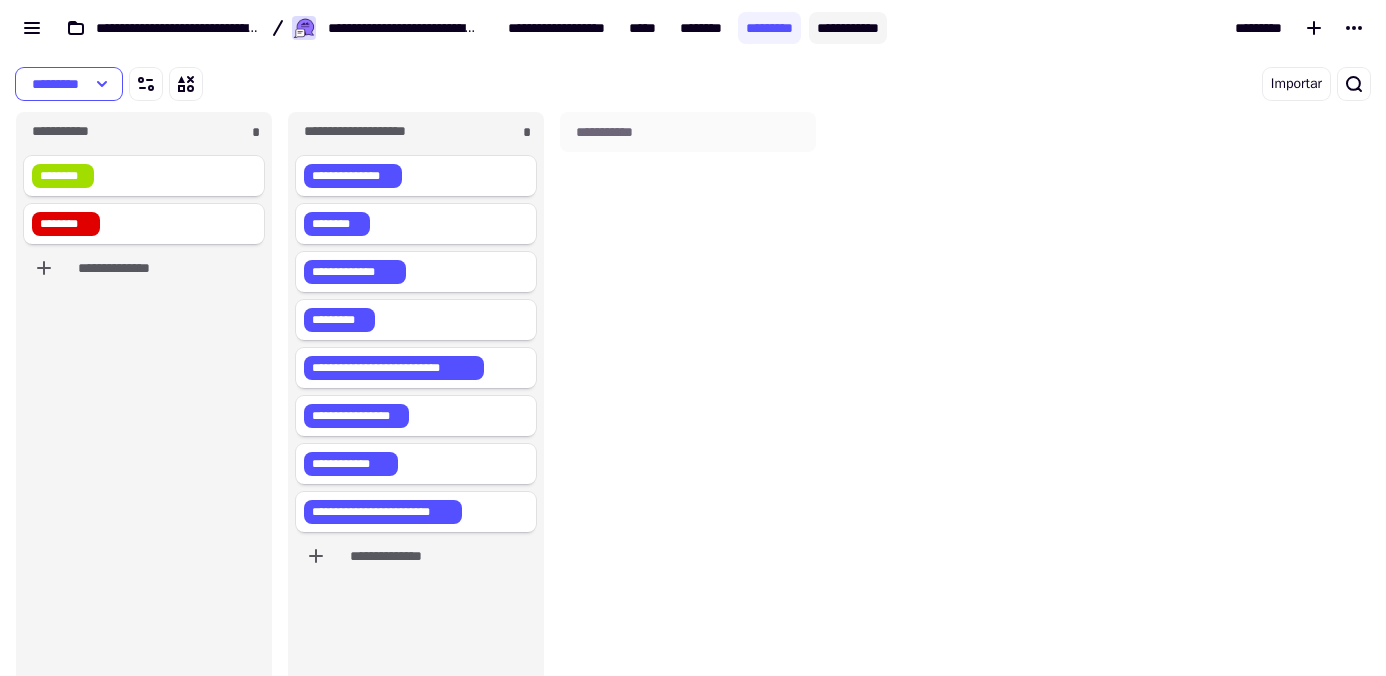 click on "**********" 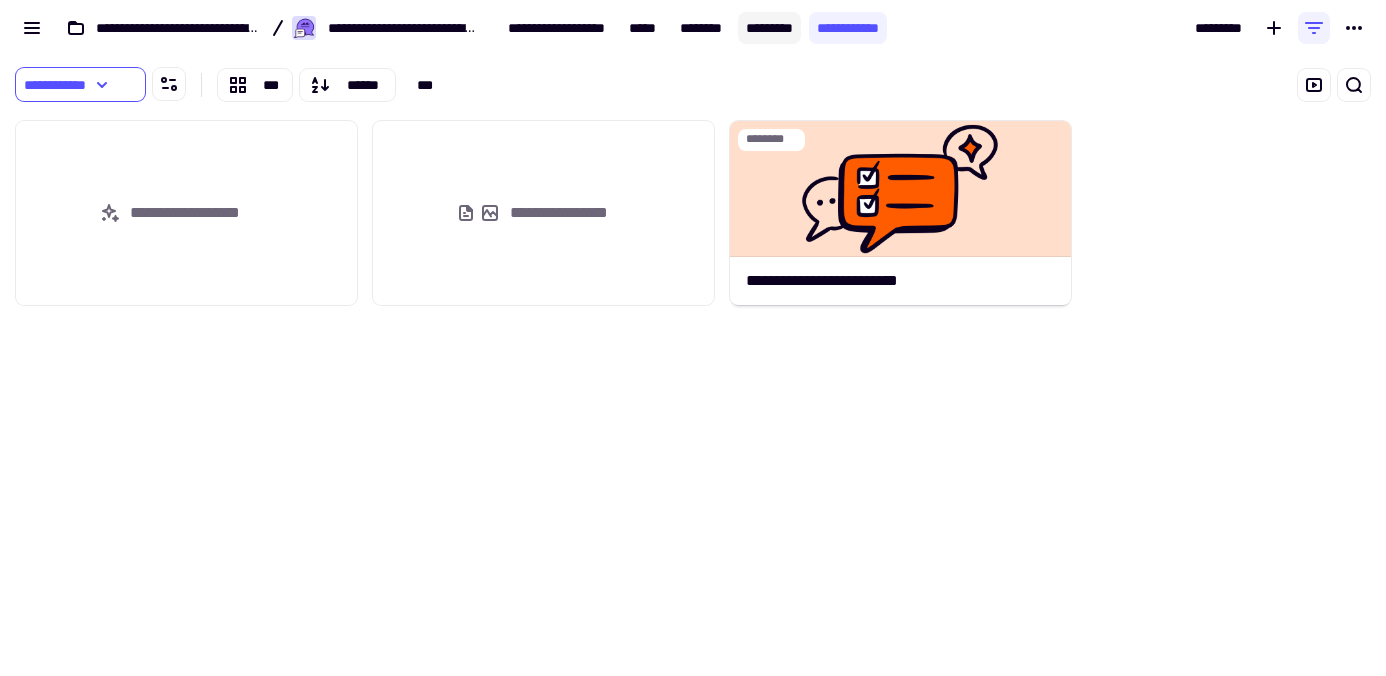 click on "*********" 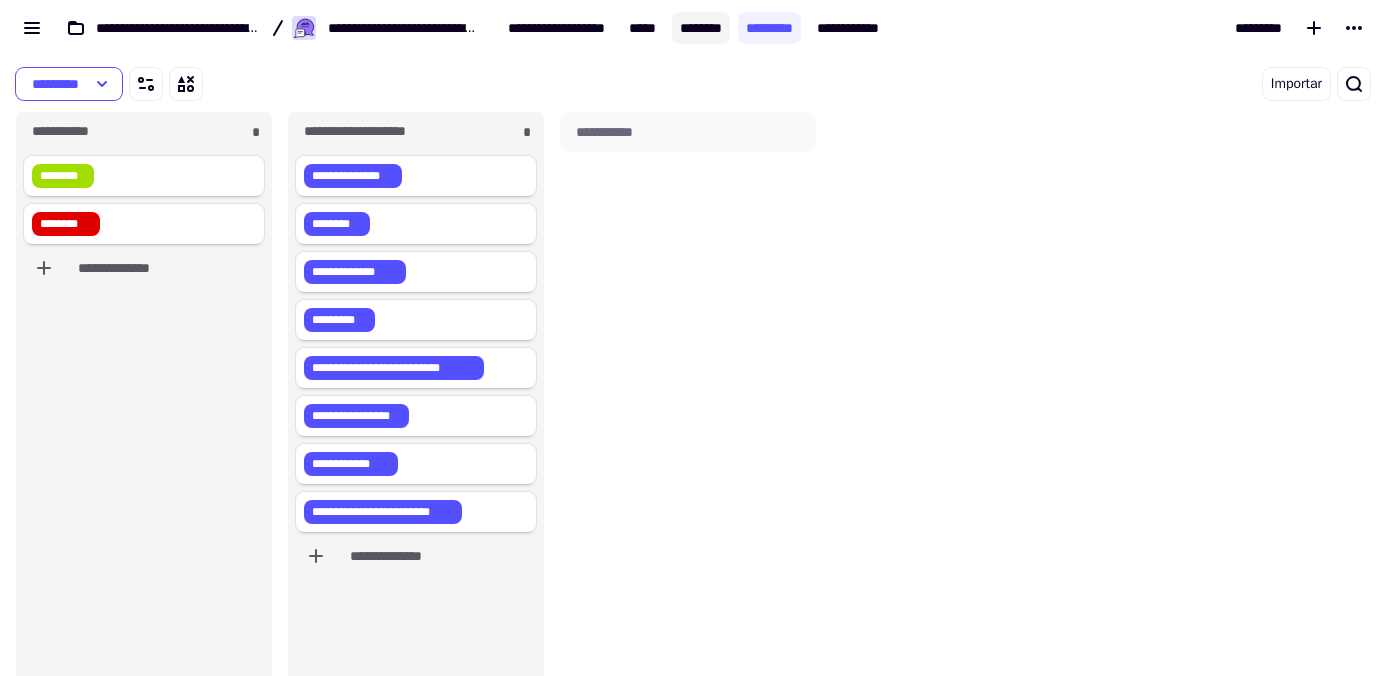 click on "********" 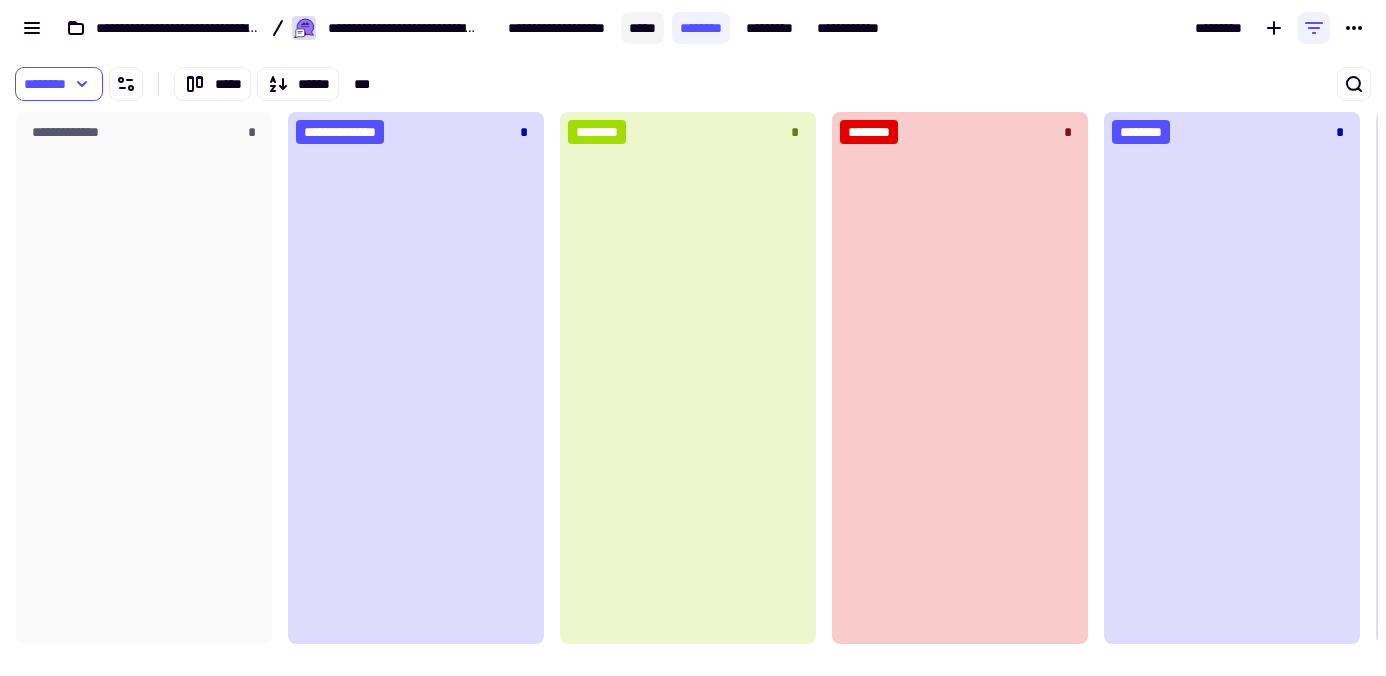 click on "*****" 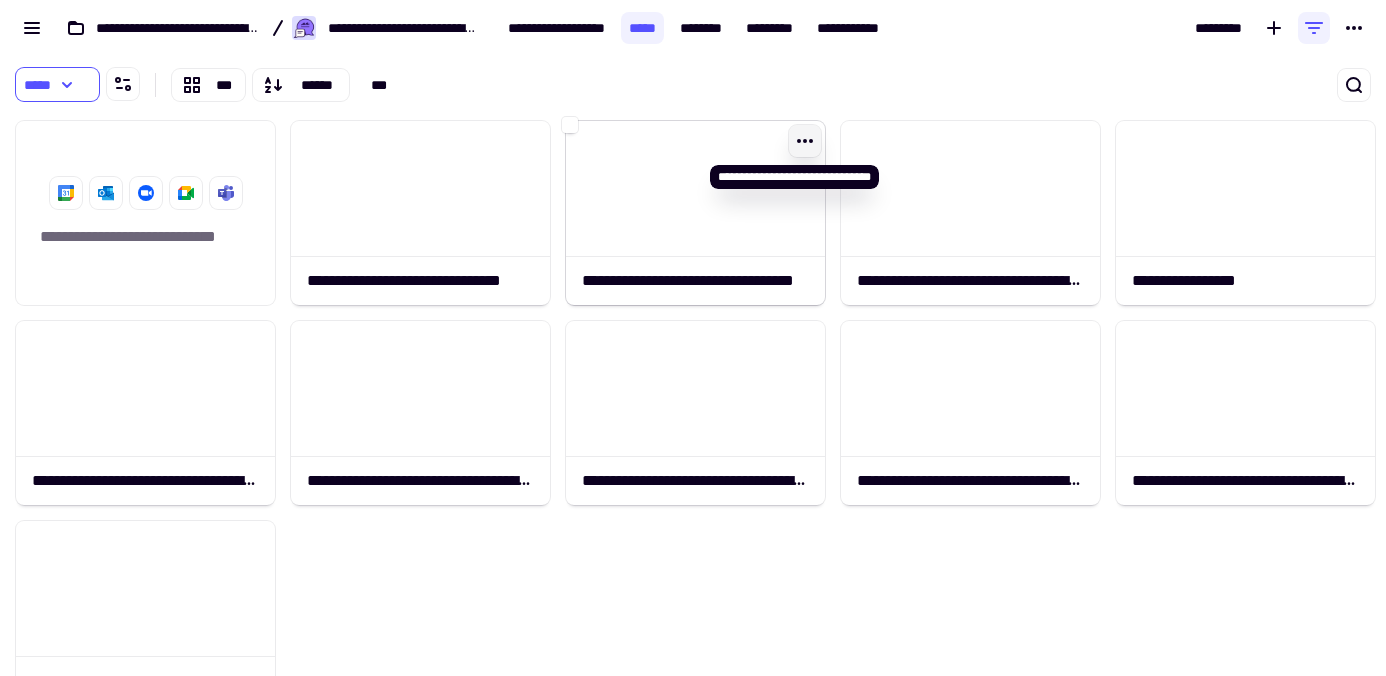 click 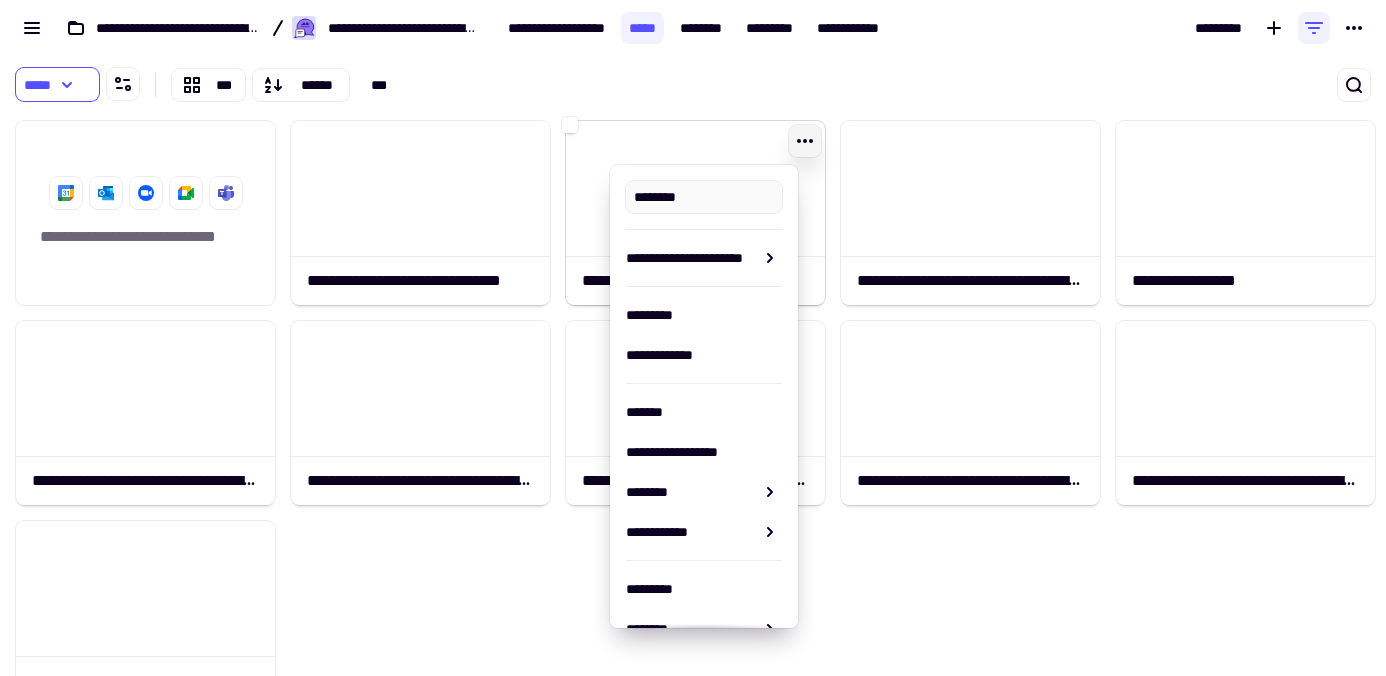 type on "**********" 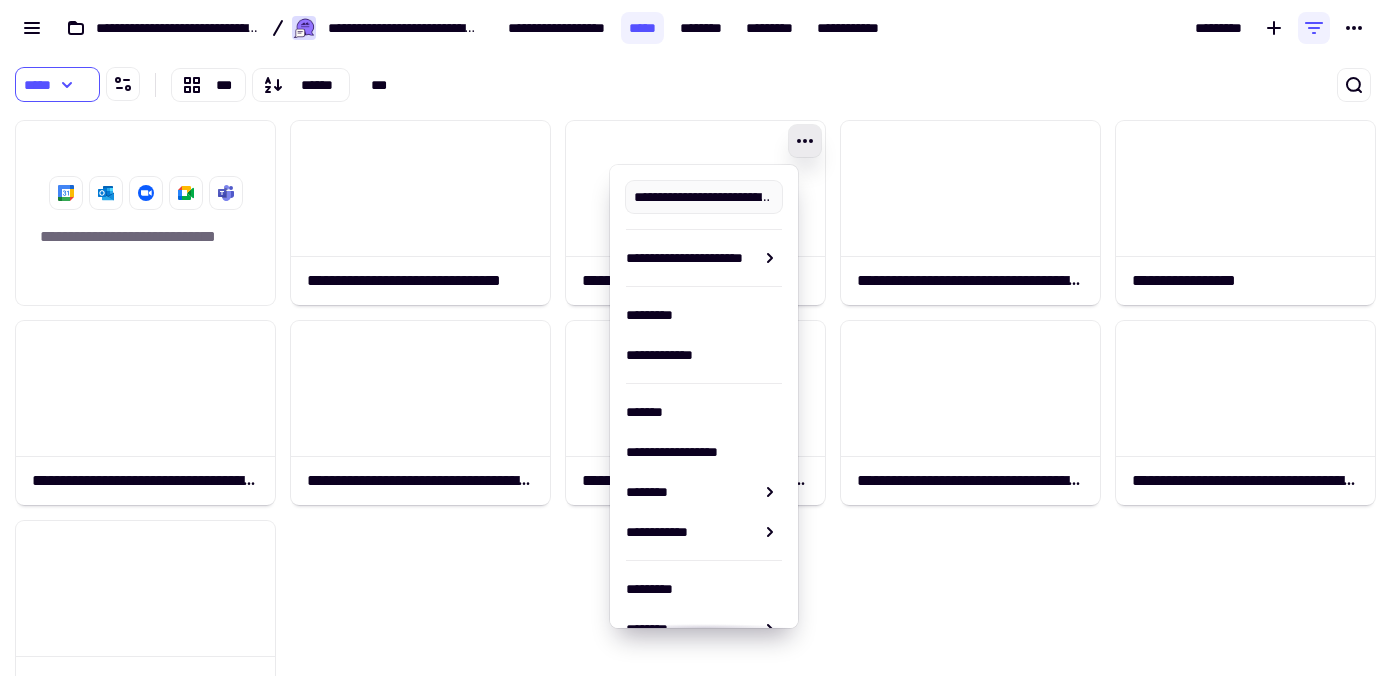 click on "***** *** ****** ***" at bounding box center (438, 84) 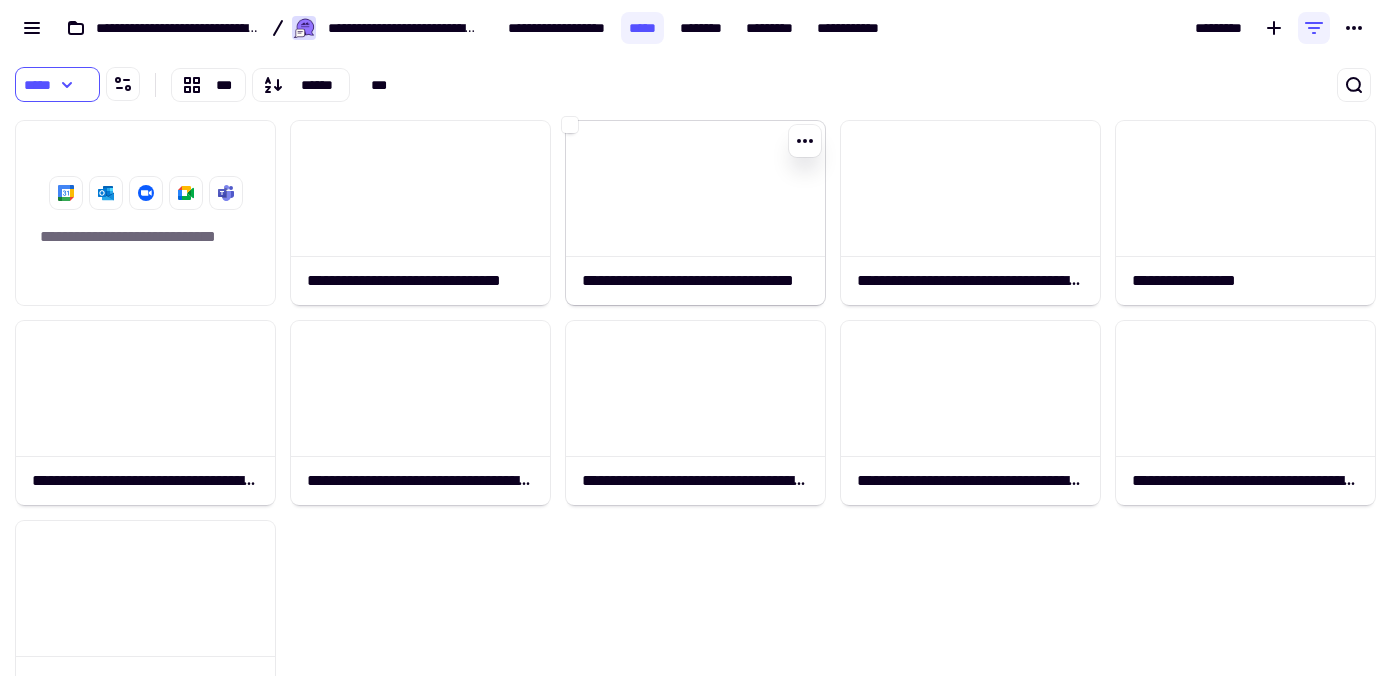 click on "**********" 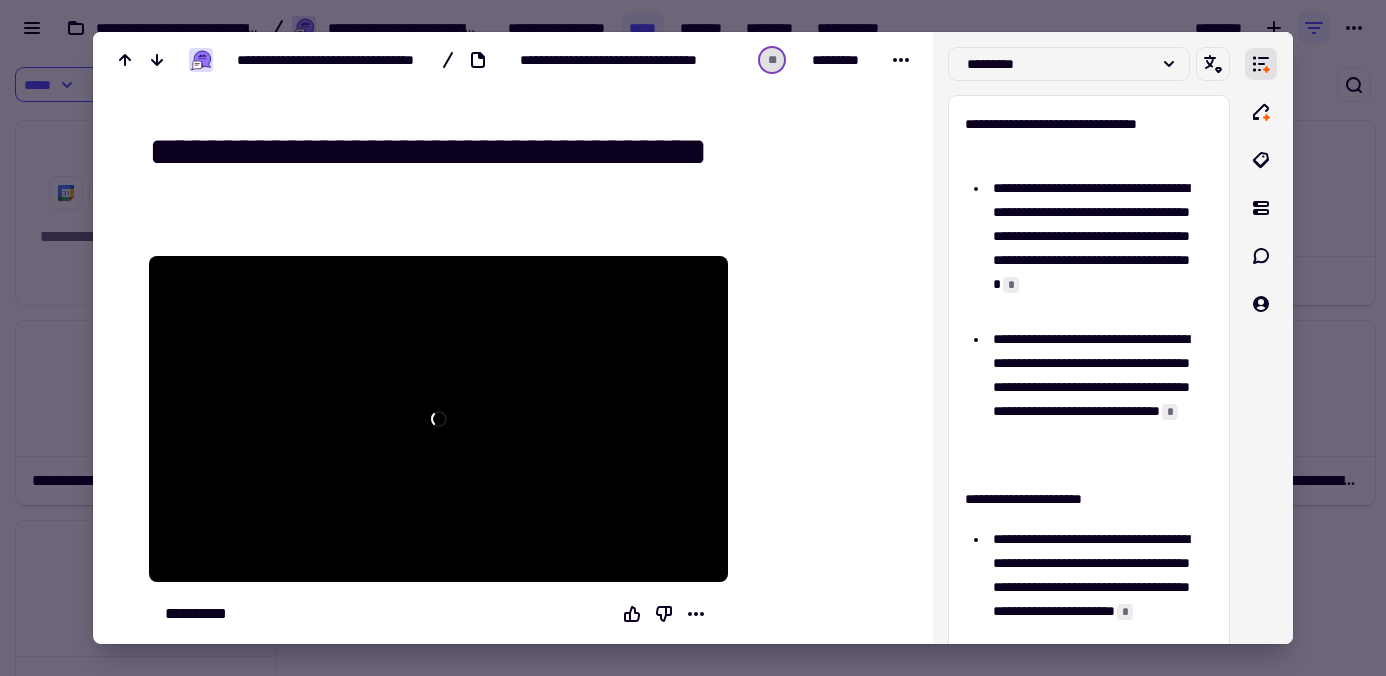 click on "**********" at bounding box center [517, 152] 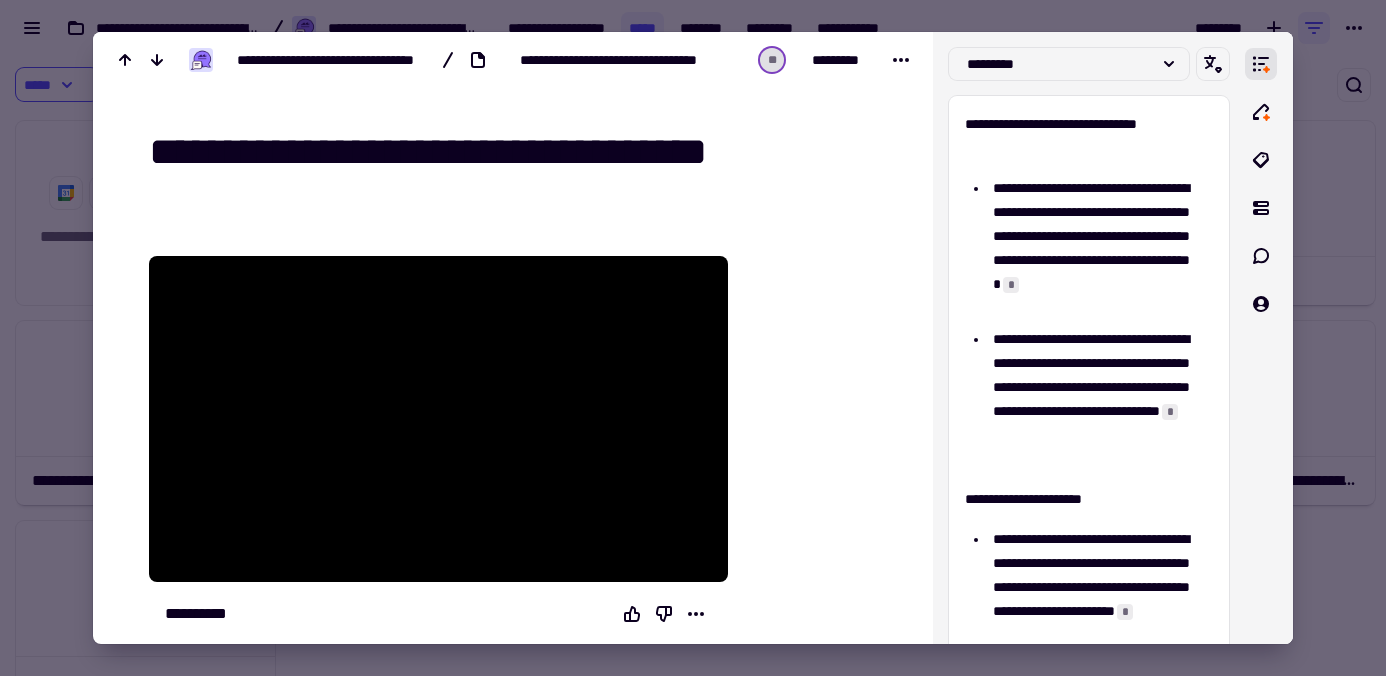 click on "**********" at bounding box center (517, 152) 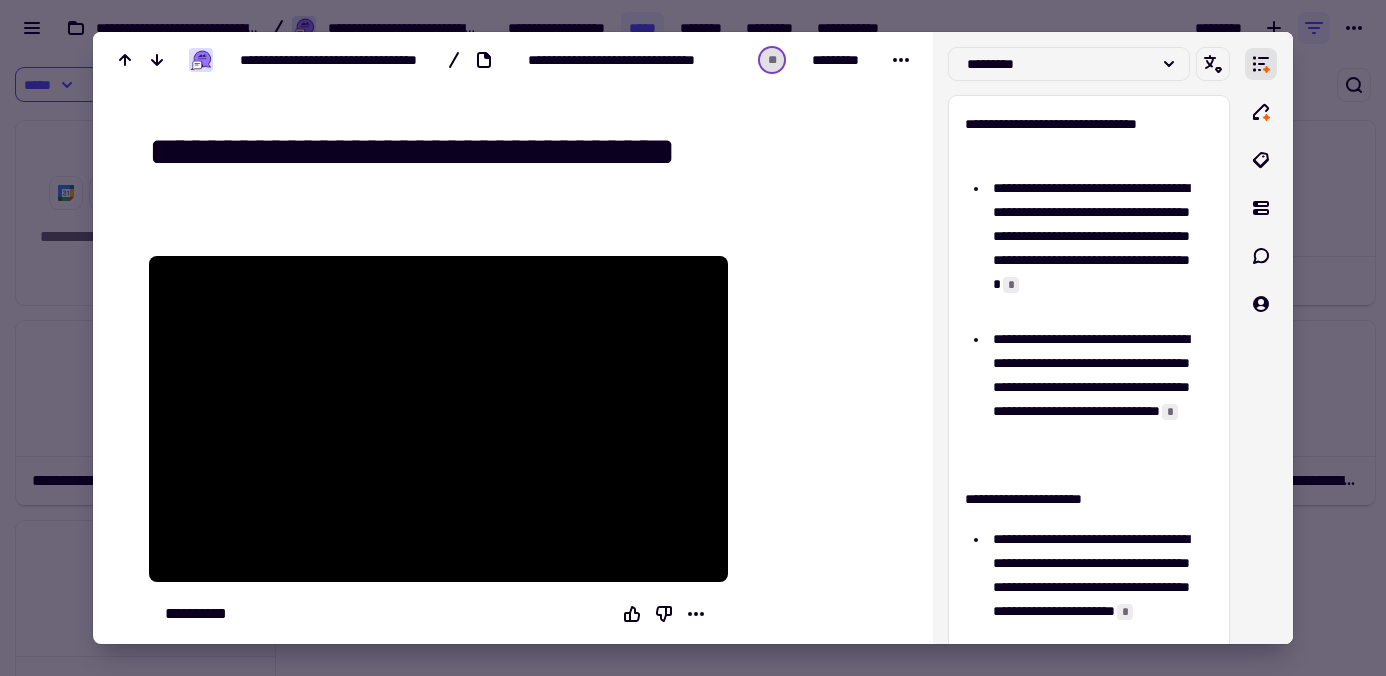 type on "**********" 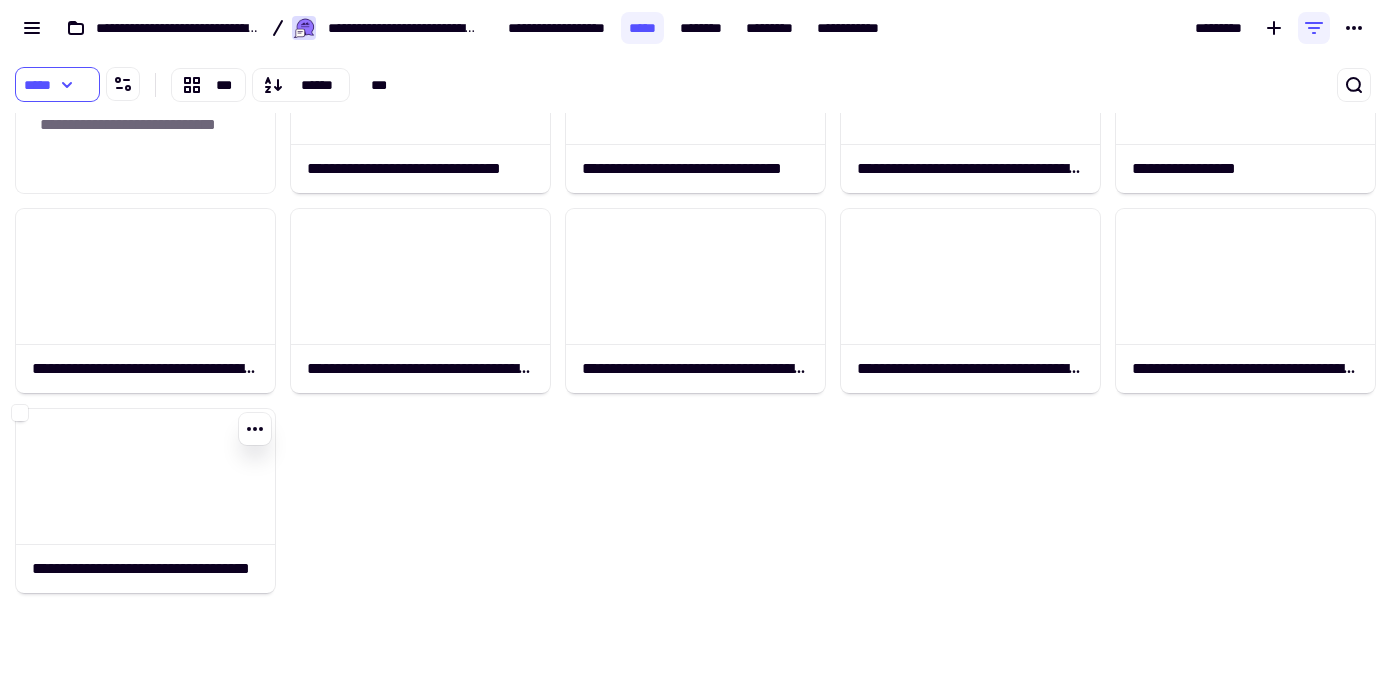scroll, scrollTop: 129, scrollLeft: 0, axis: vertical 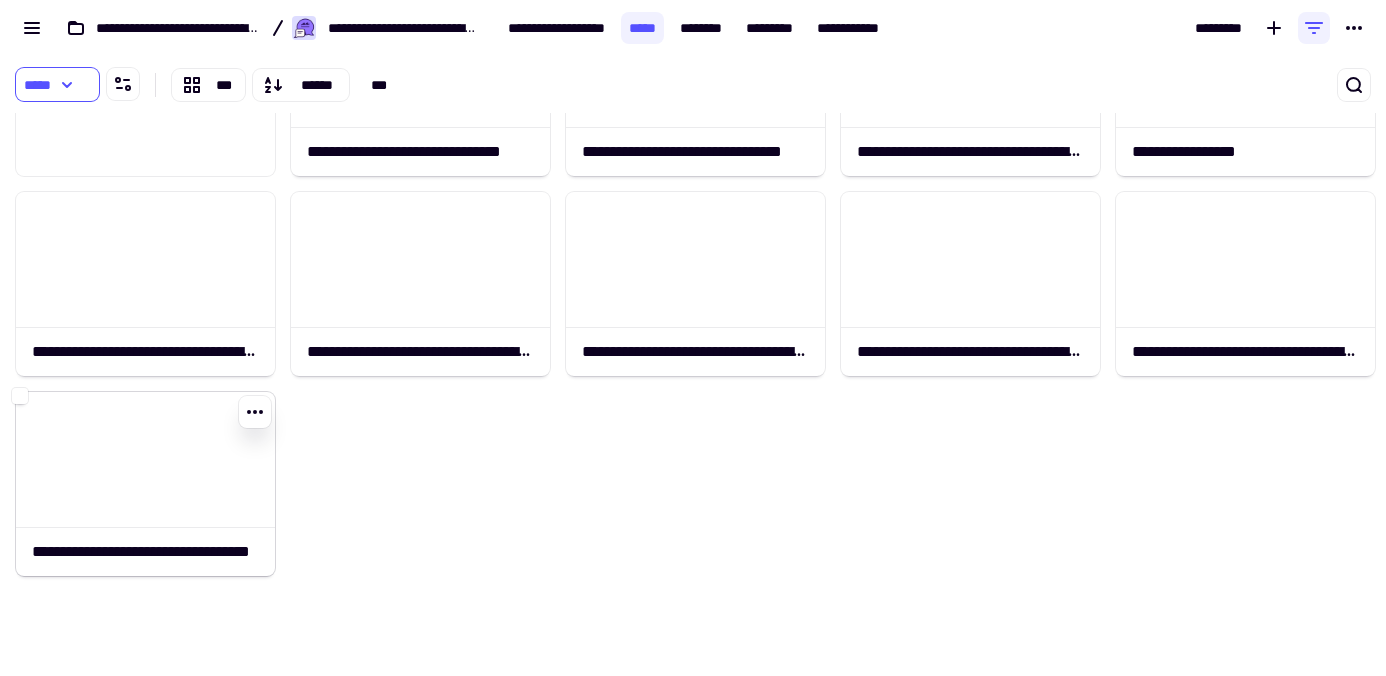 click 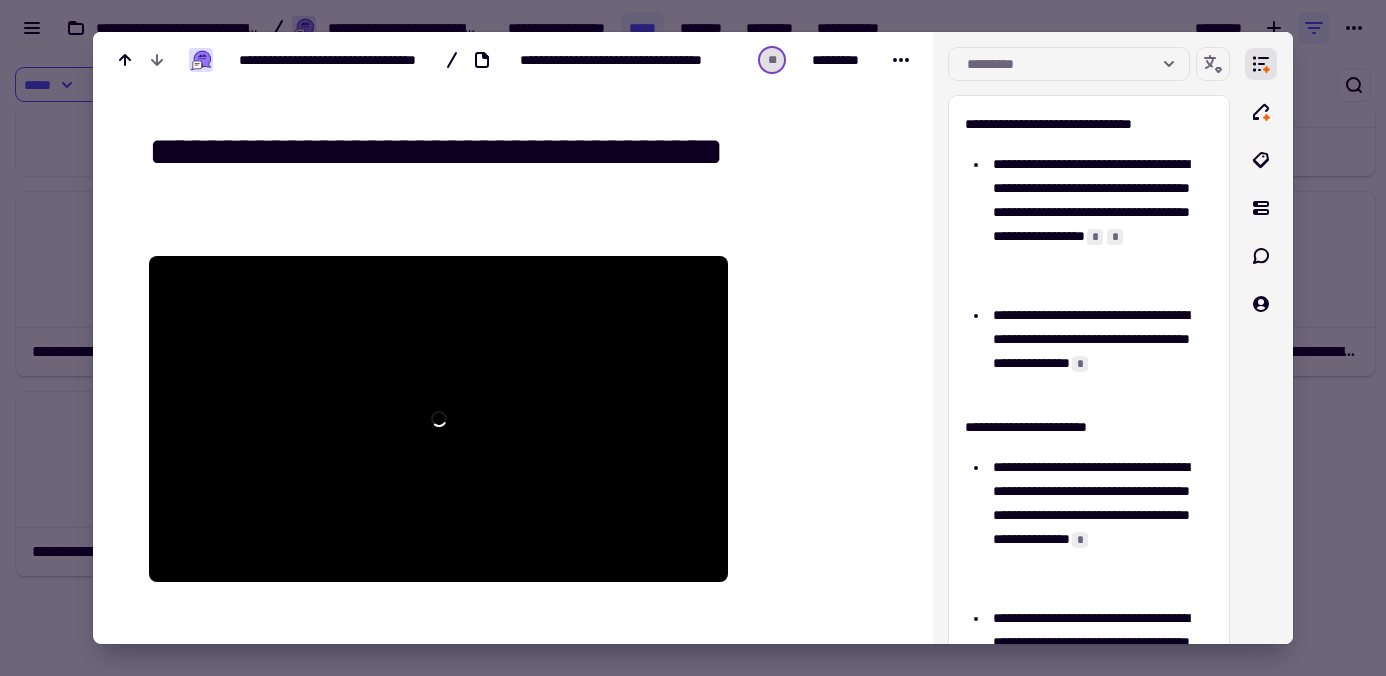 click on "**********" at bounding box center (517, 152) 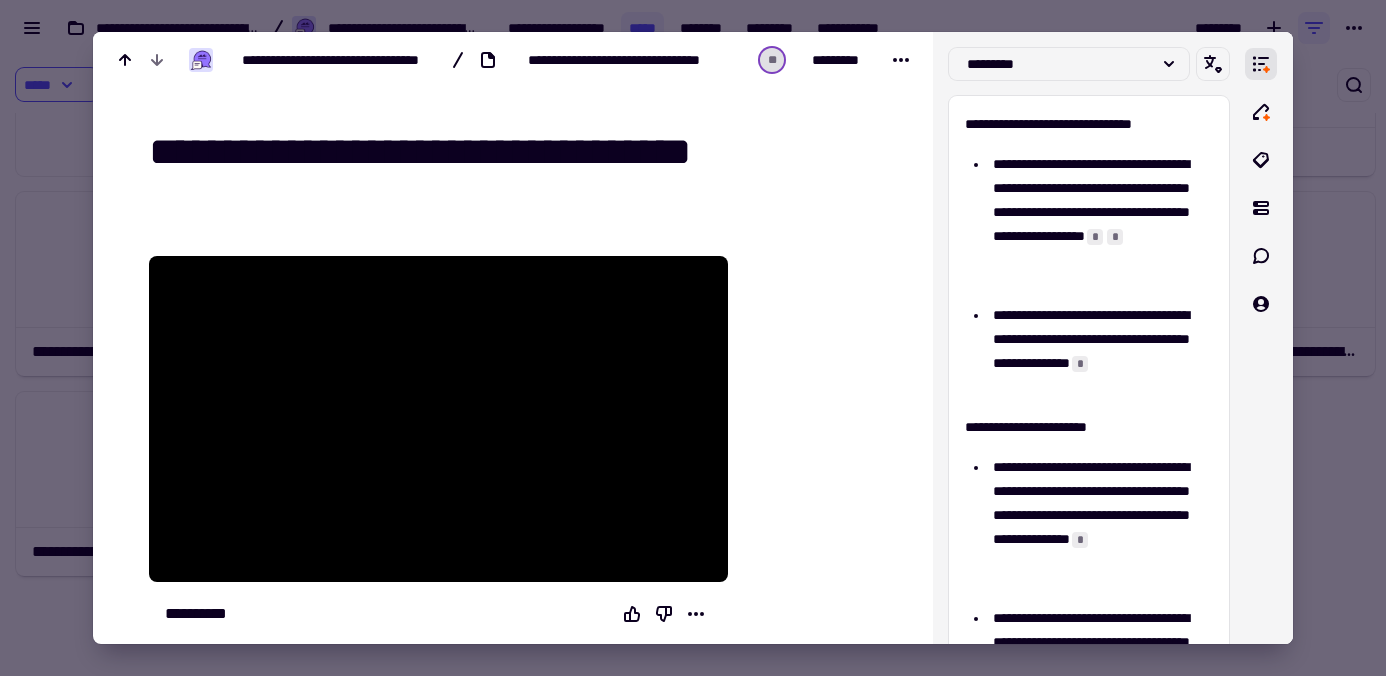 click on "**********" at bounding box center [517, 152] 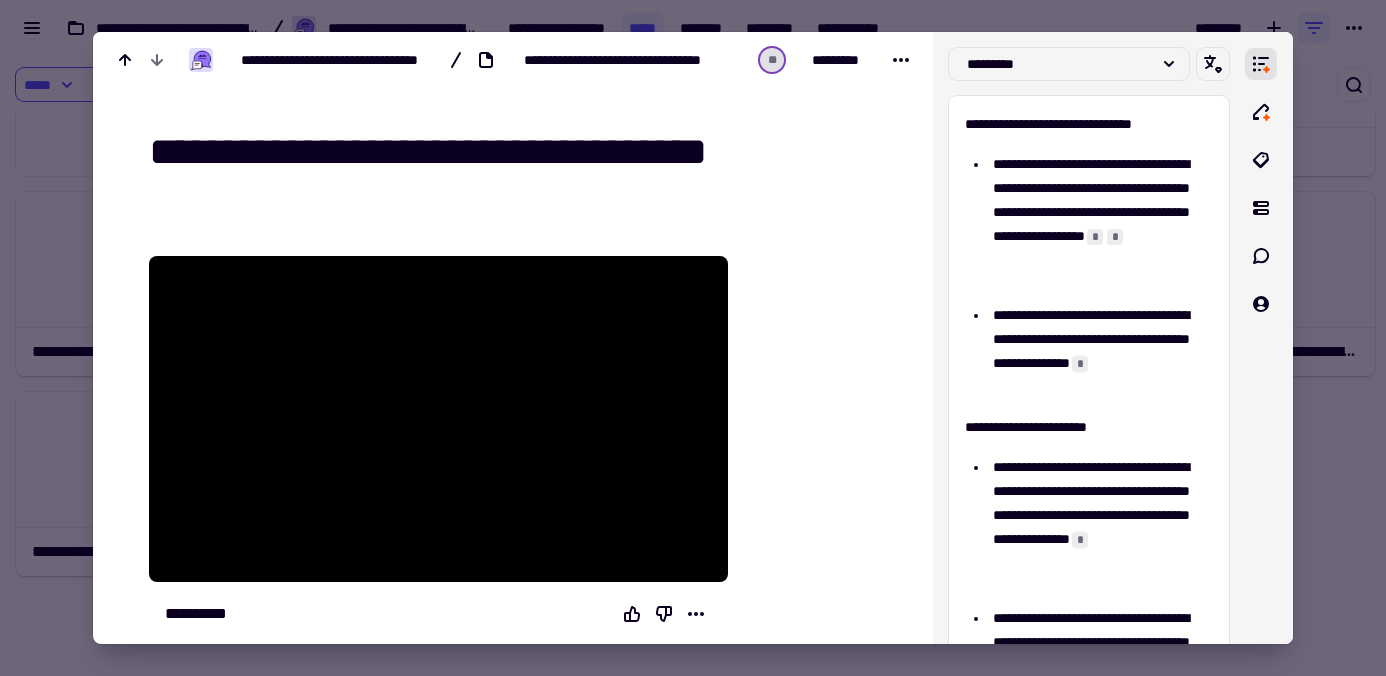 type on "**********" 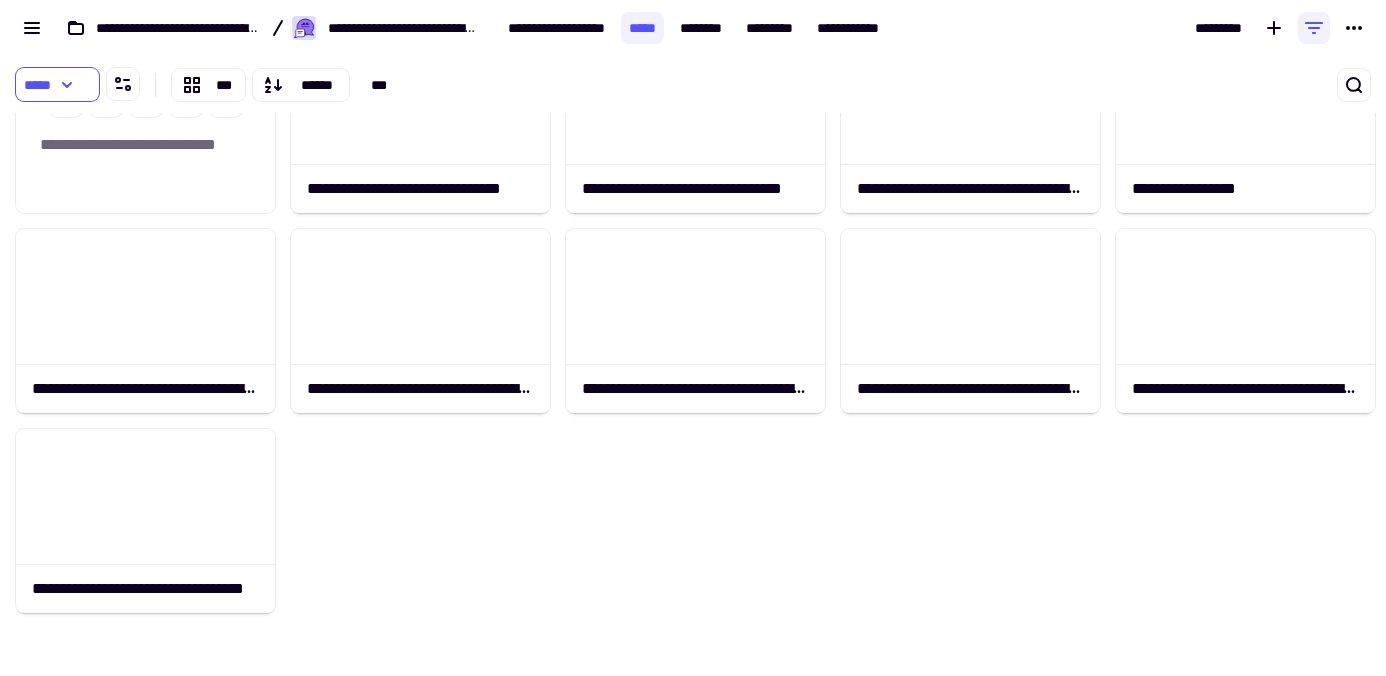 scroll, scrollTop: 94, scrollLeft: 0, axis: vertical 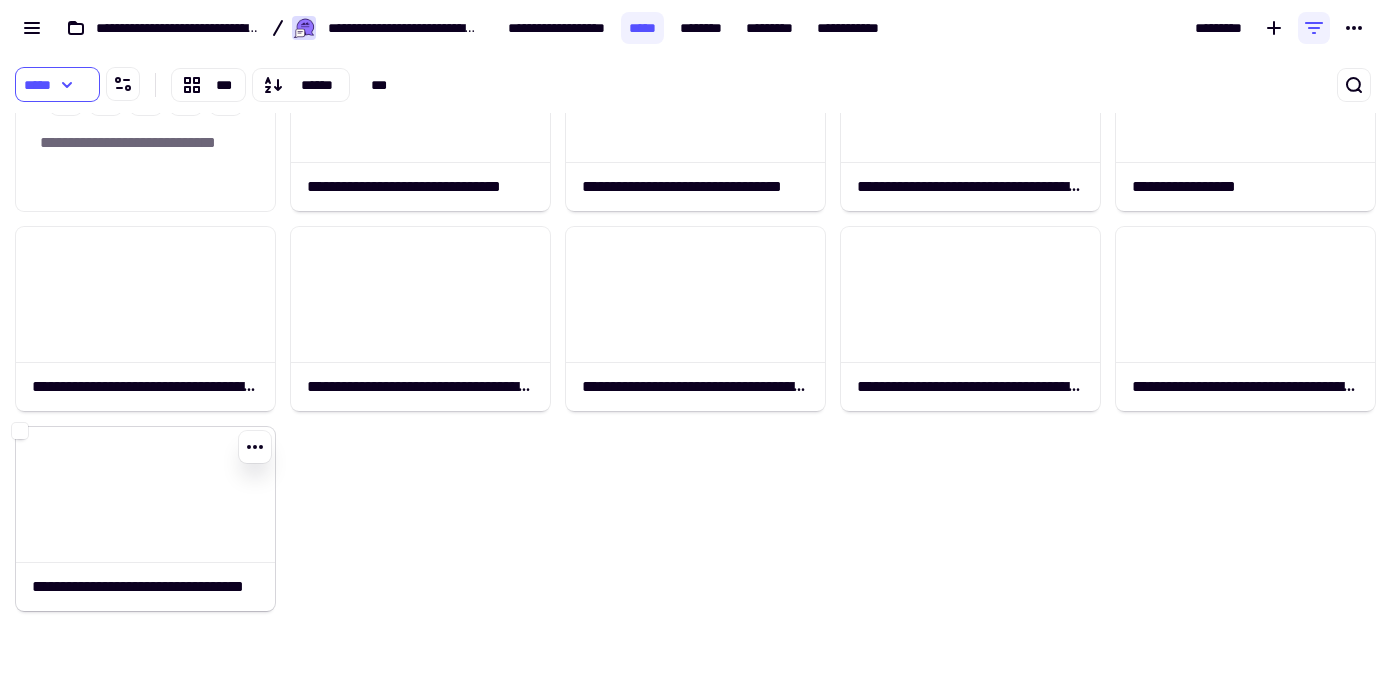 click 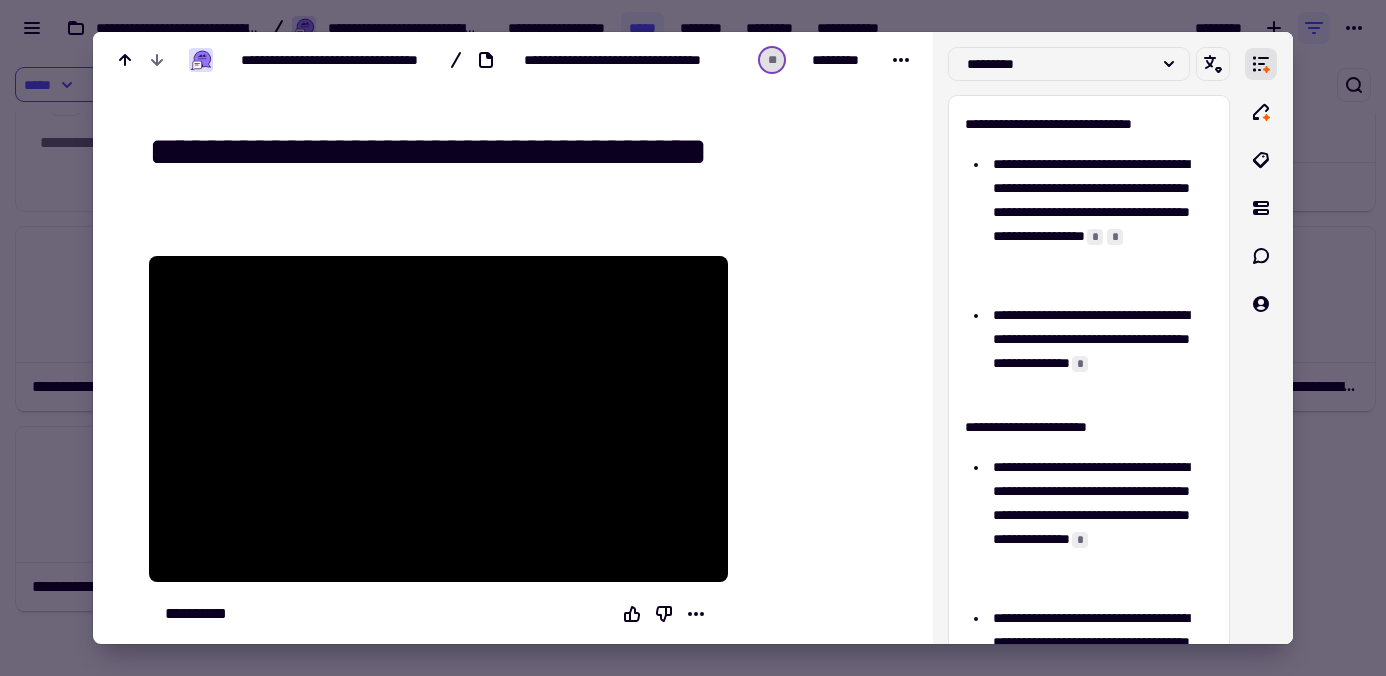 drag, startPoint x: 360, startPoint y: 149, endPoint x: 313, endPoint y: 149, distance: 47 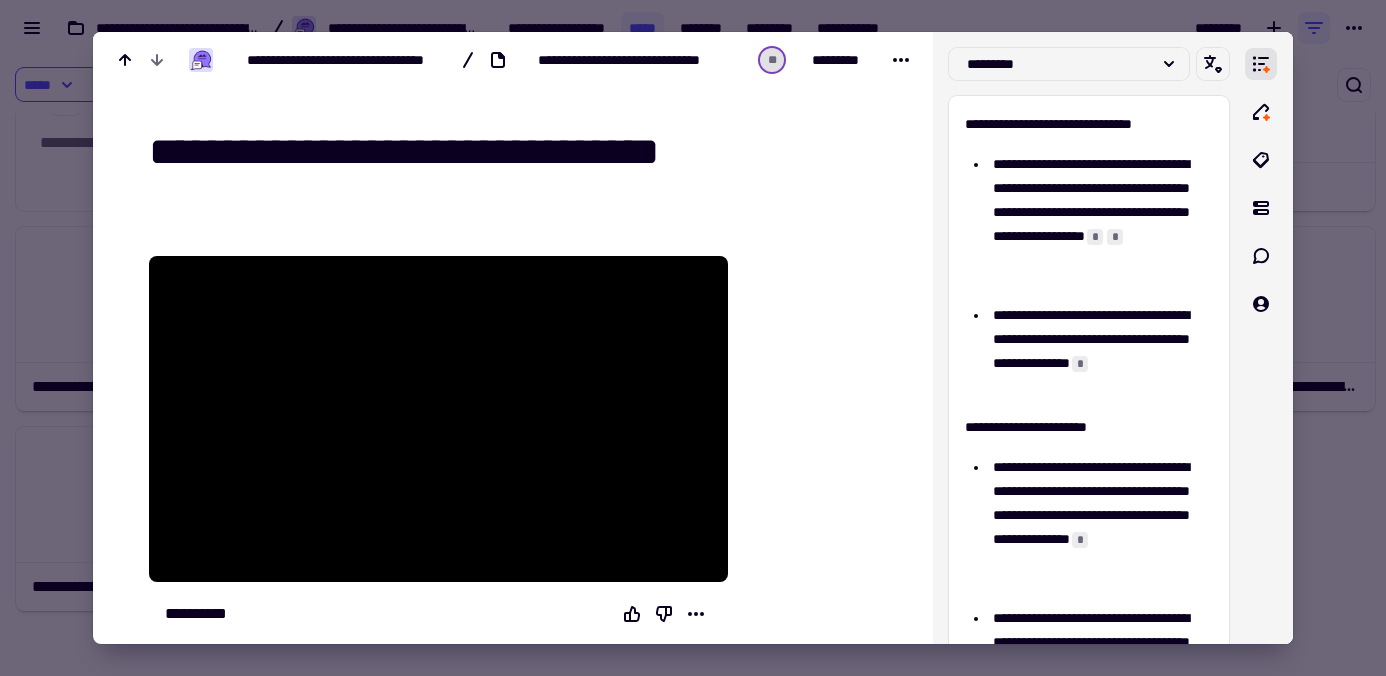 click on "**********" at bounding box center [517, 152] 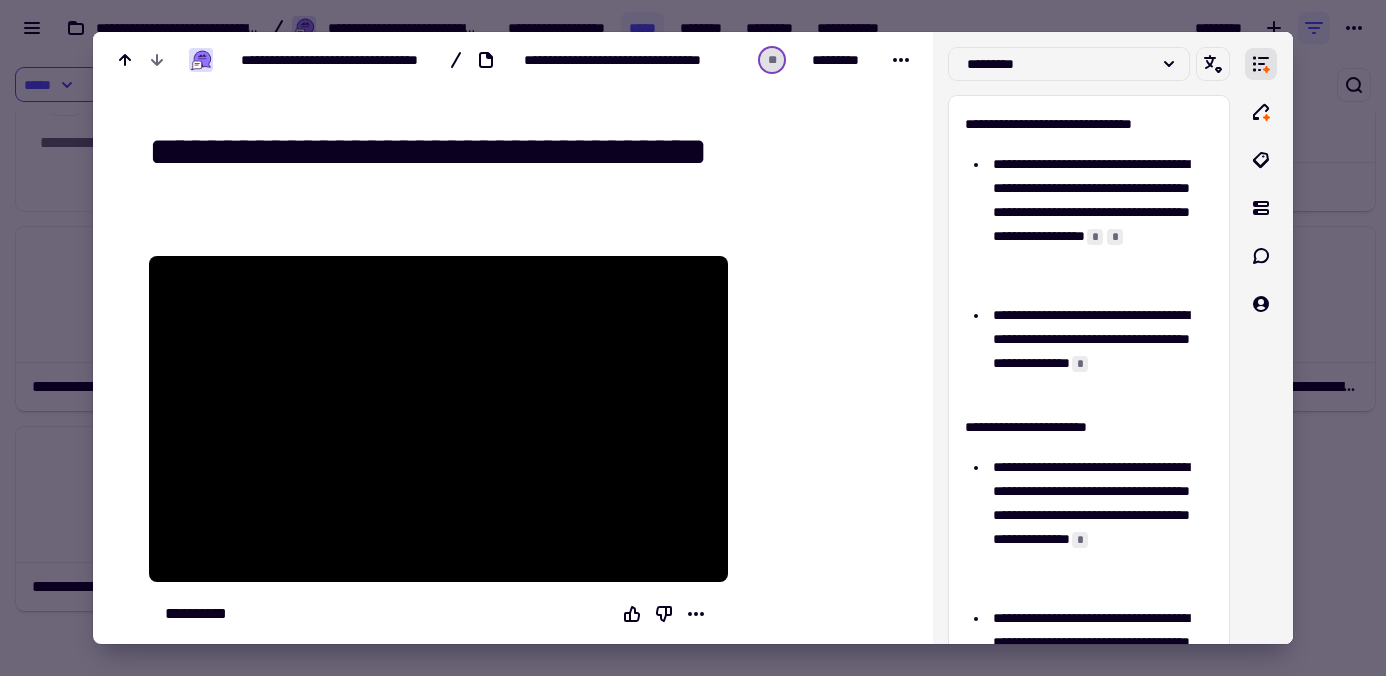 type on "**********" 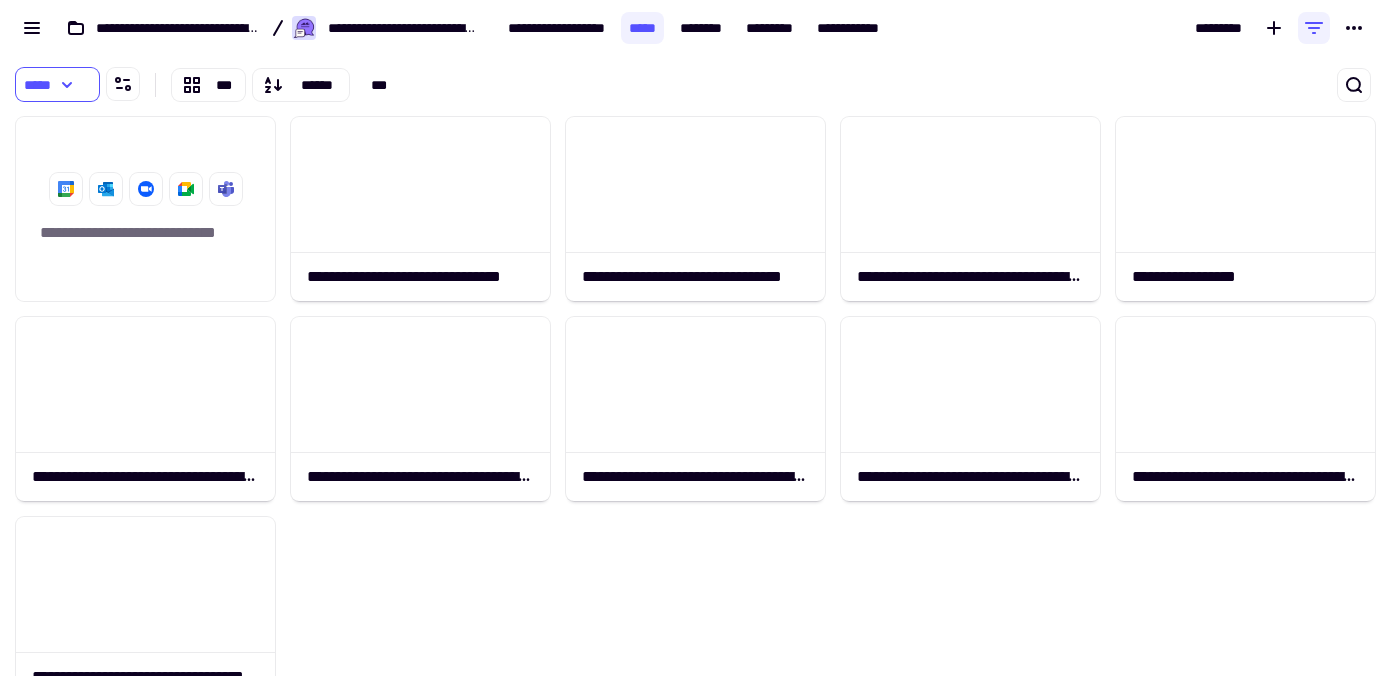 scroll, scrollTop: 0, scrollLeft: 0, axis: both 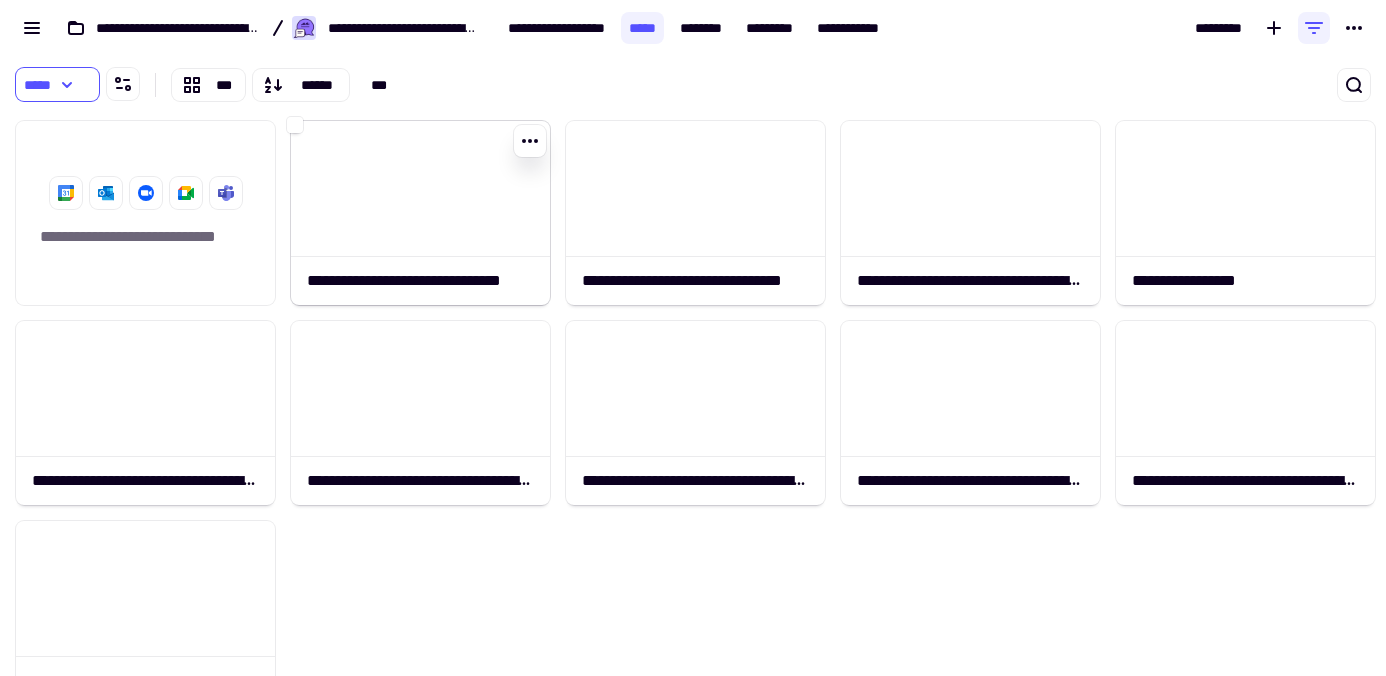 click on "**********" 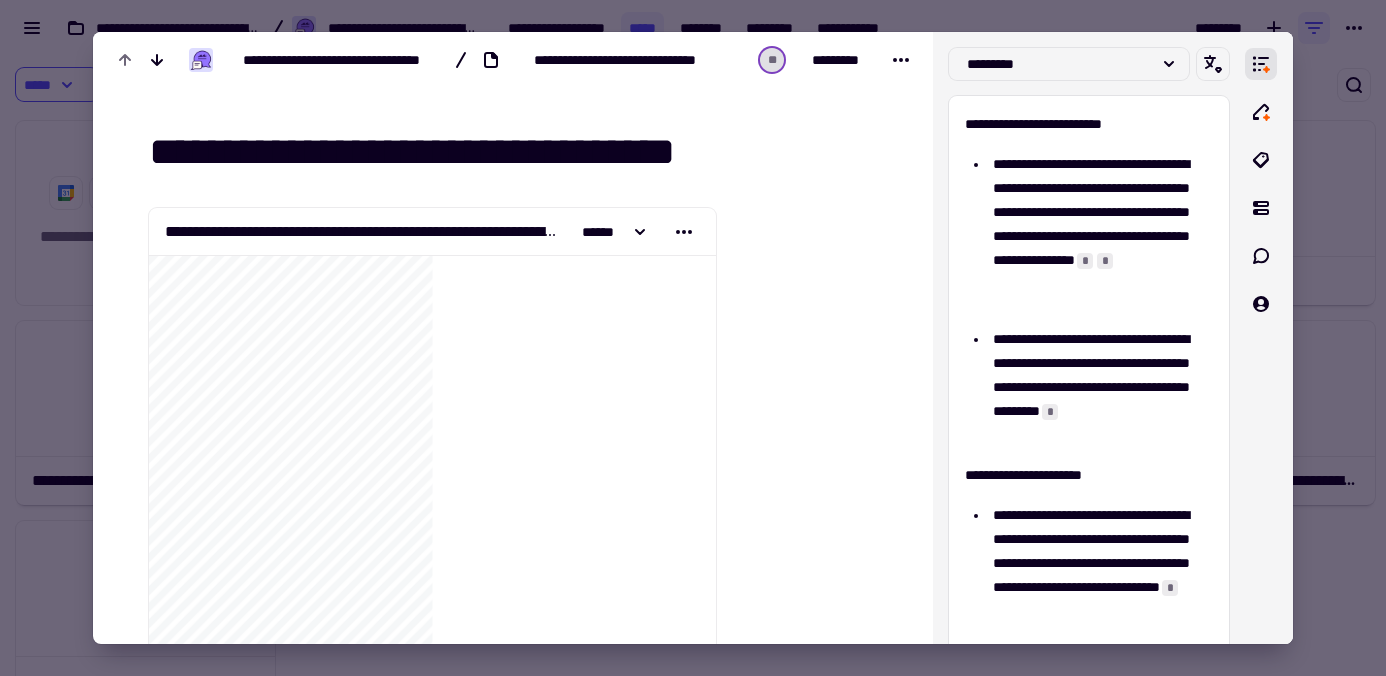 drag, startPoint x: 362, startPoint y: 151, endPoint x: 303, endPoint y: 143, distance: 59.5399 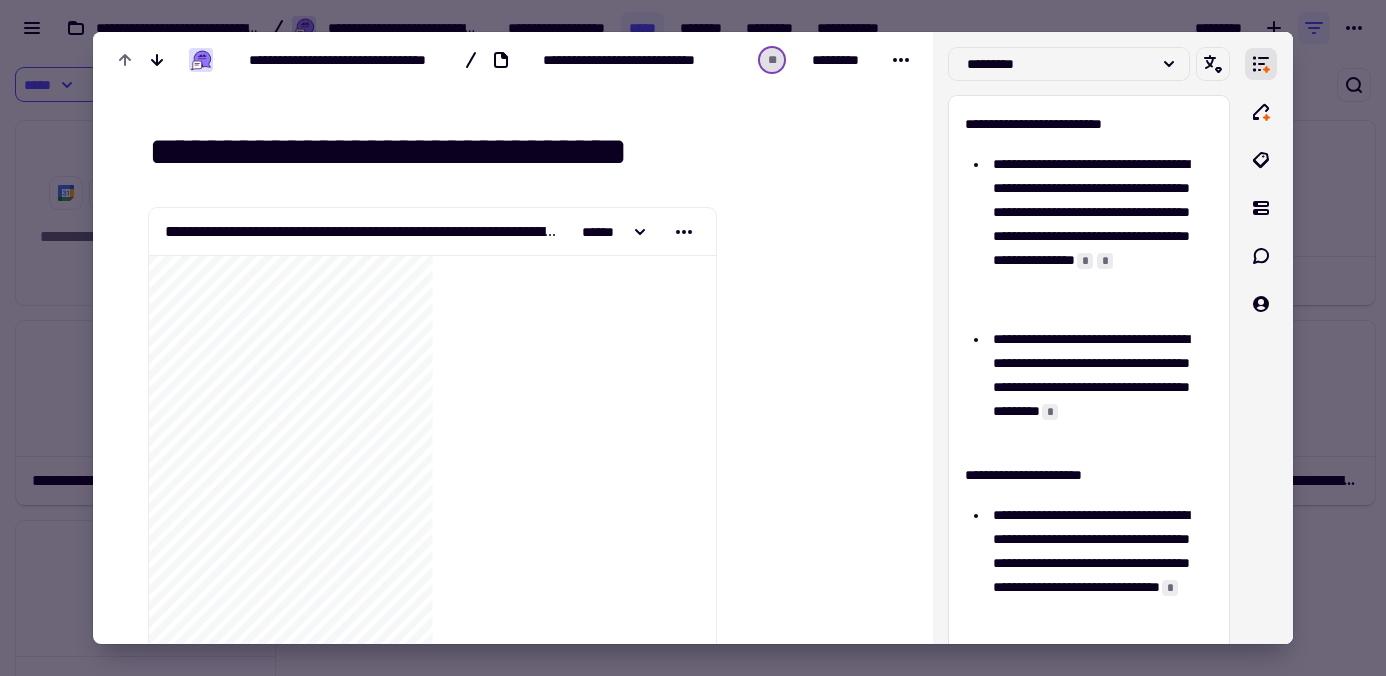 click on "**********" at bounding box center [517, 152] 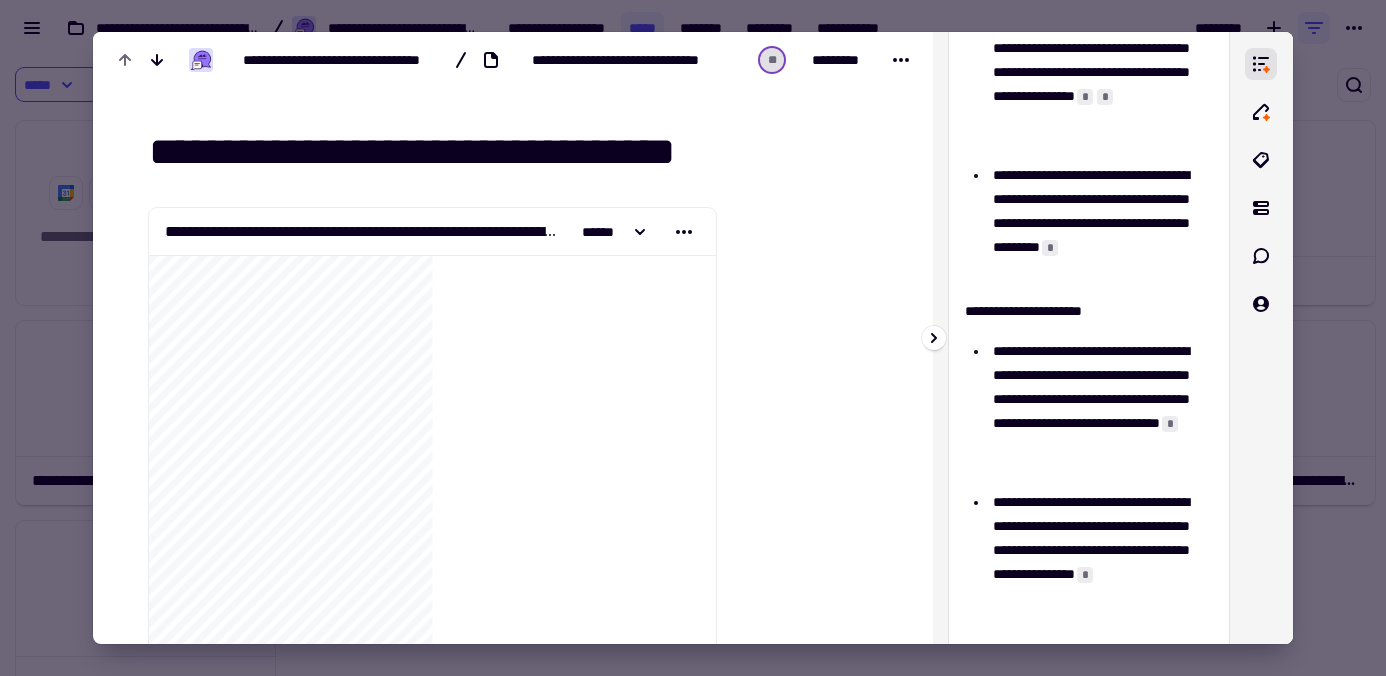 scroll, scrollTop: 0, scrollLeft: 0, axis: both 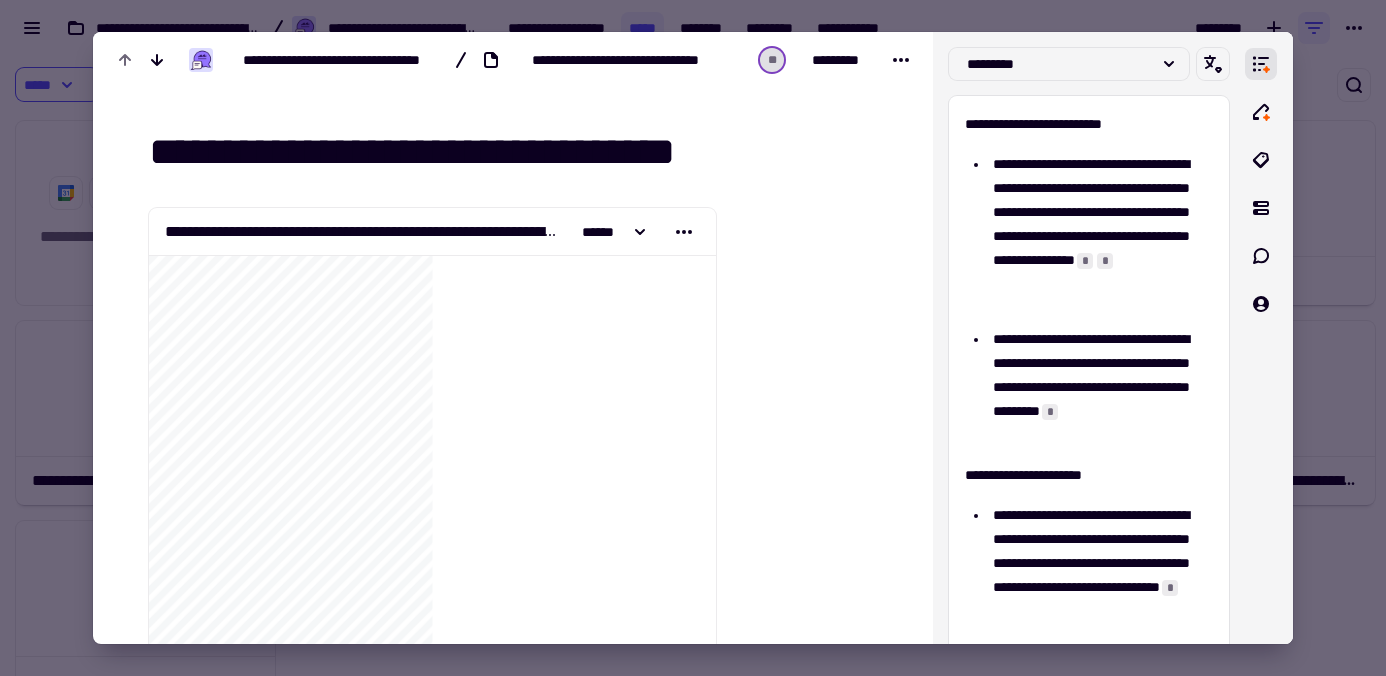 type on "**********" 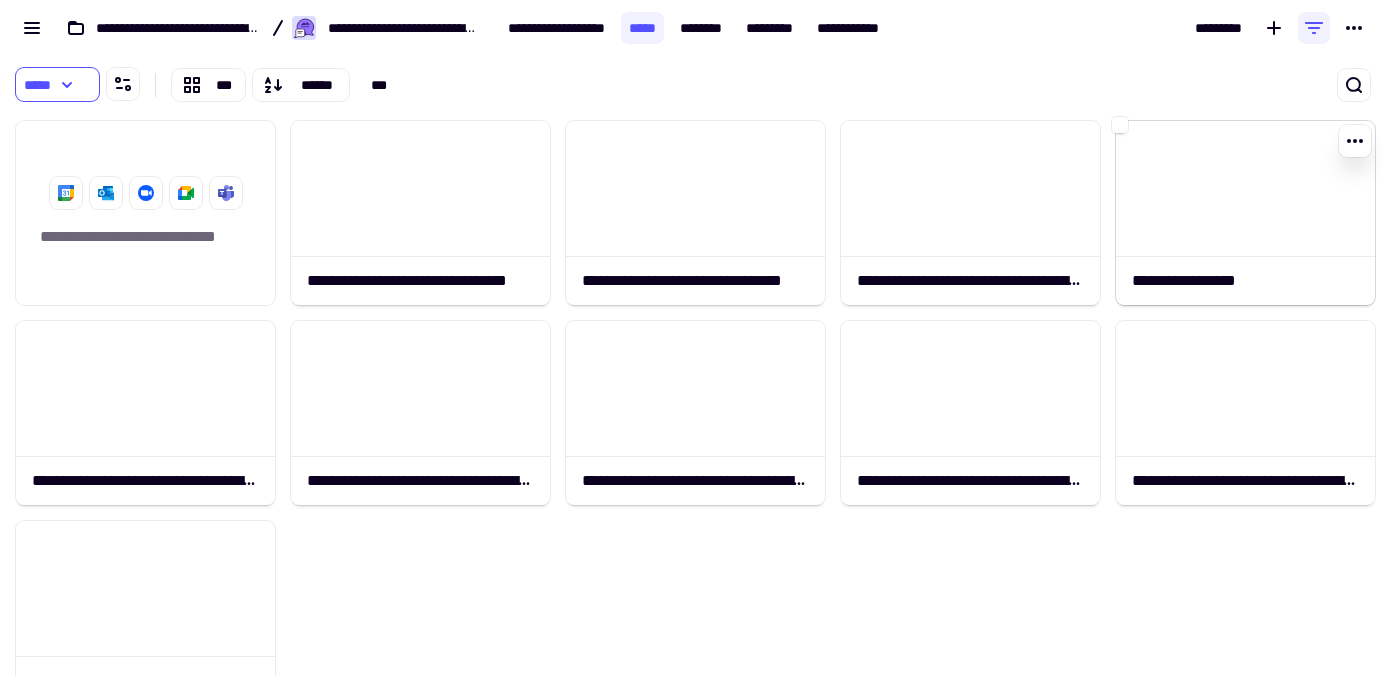 click on "**********" 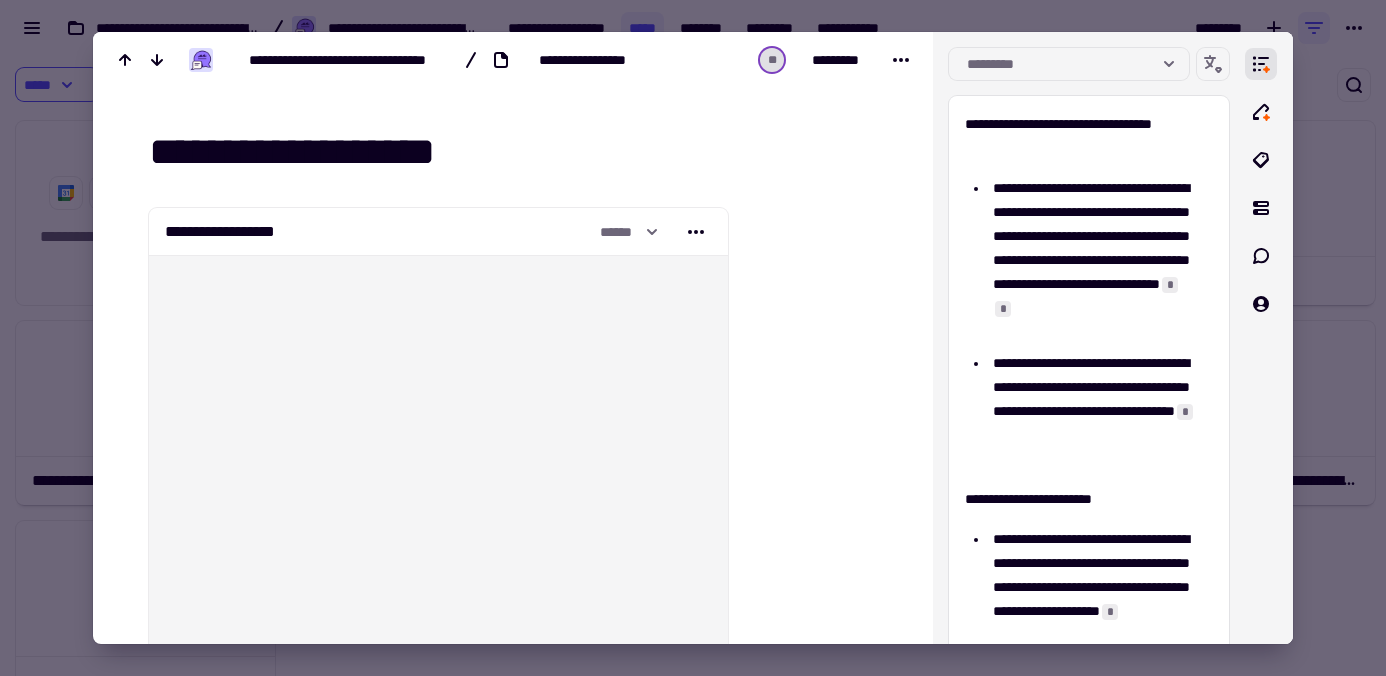 click at bounding box center (693, 338) 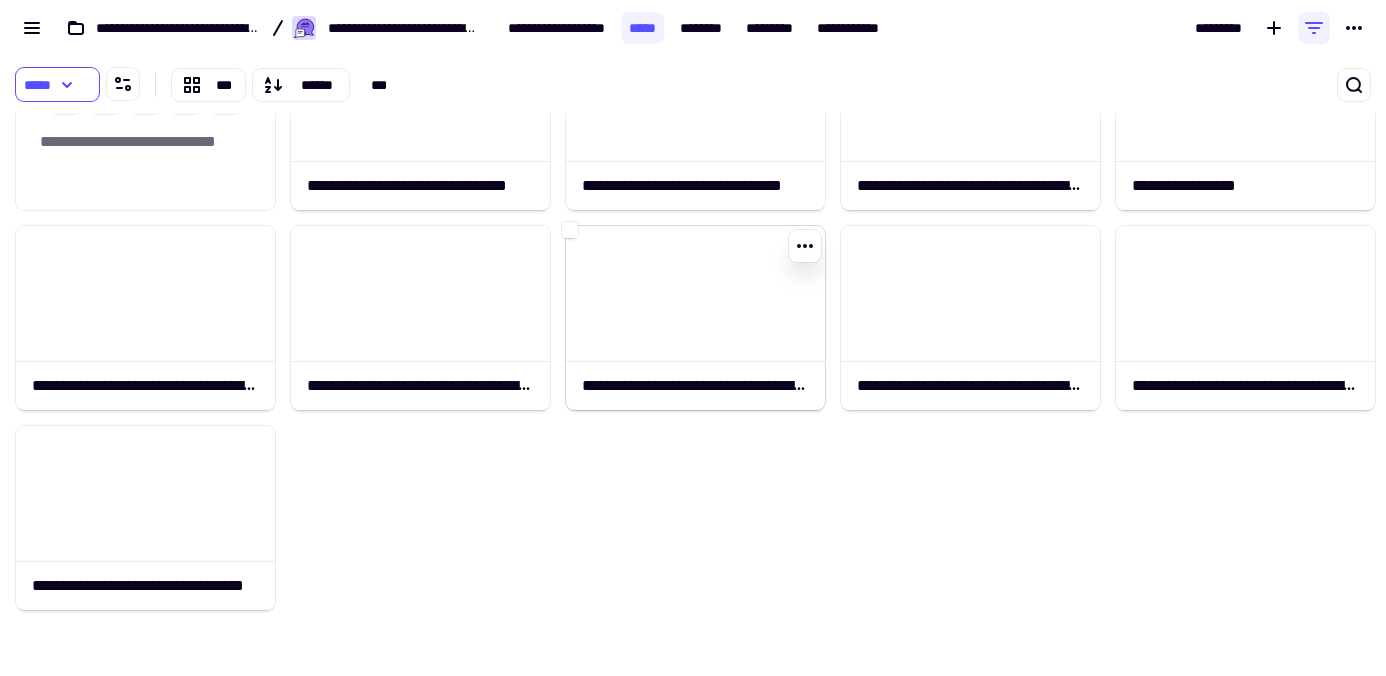 scroll, scrollTop: 82, scrollLeft: 0, axis: vertical 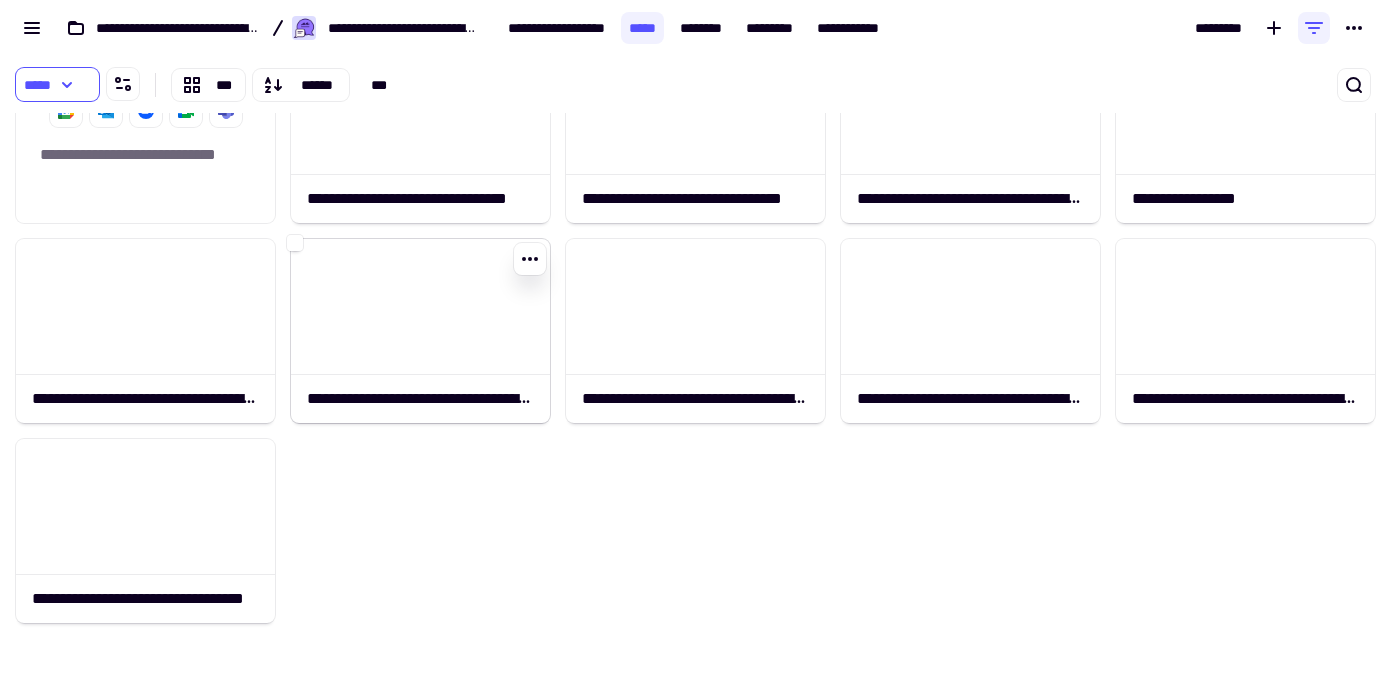 click on "**********" 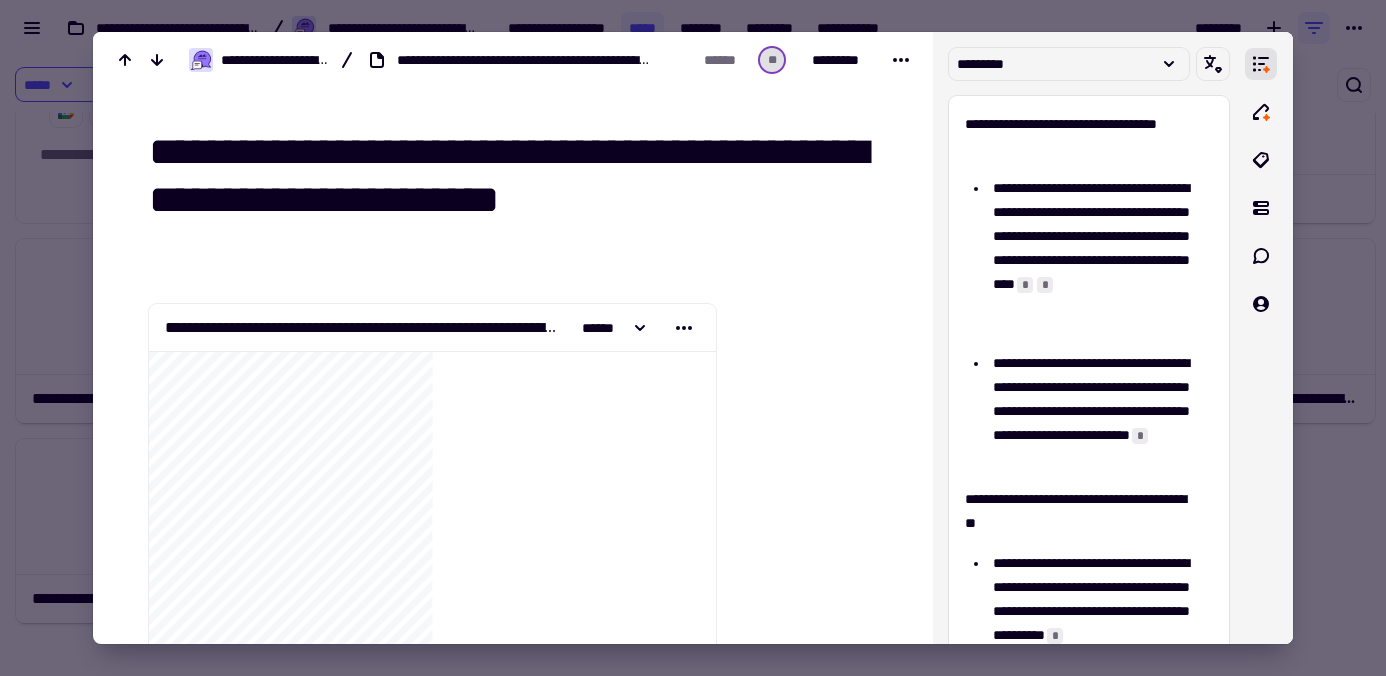 click on "**********" at bounding box center (517, 200) 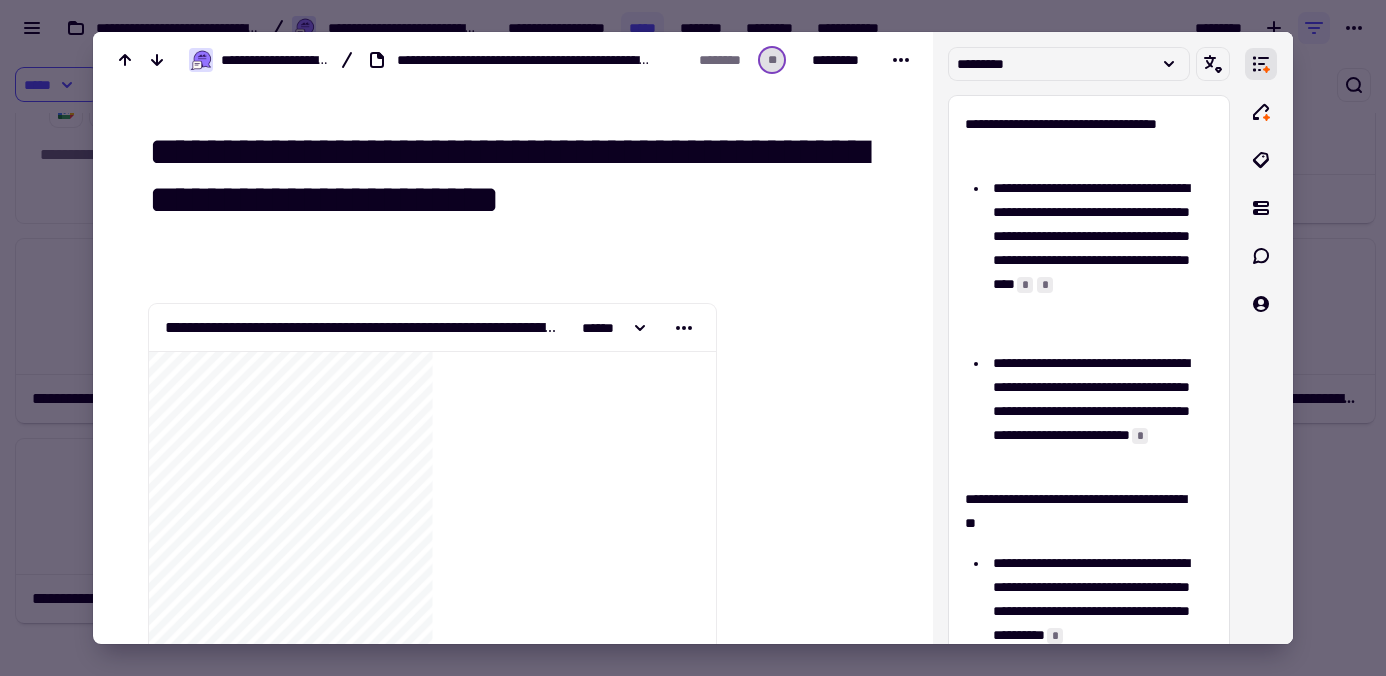 drag, startPoint x: 371, startPoint y: 149, endPoint x: 276, endPoint y: 149, distance: 95 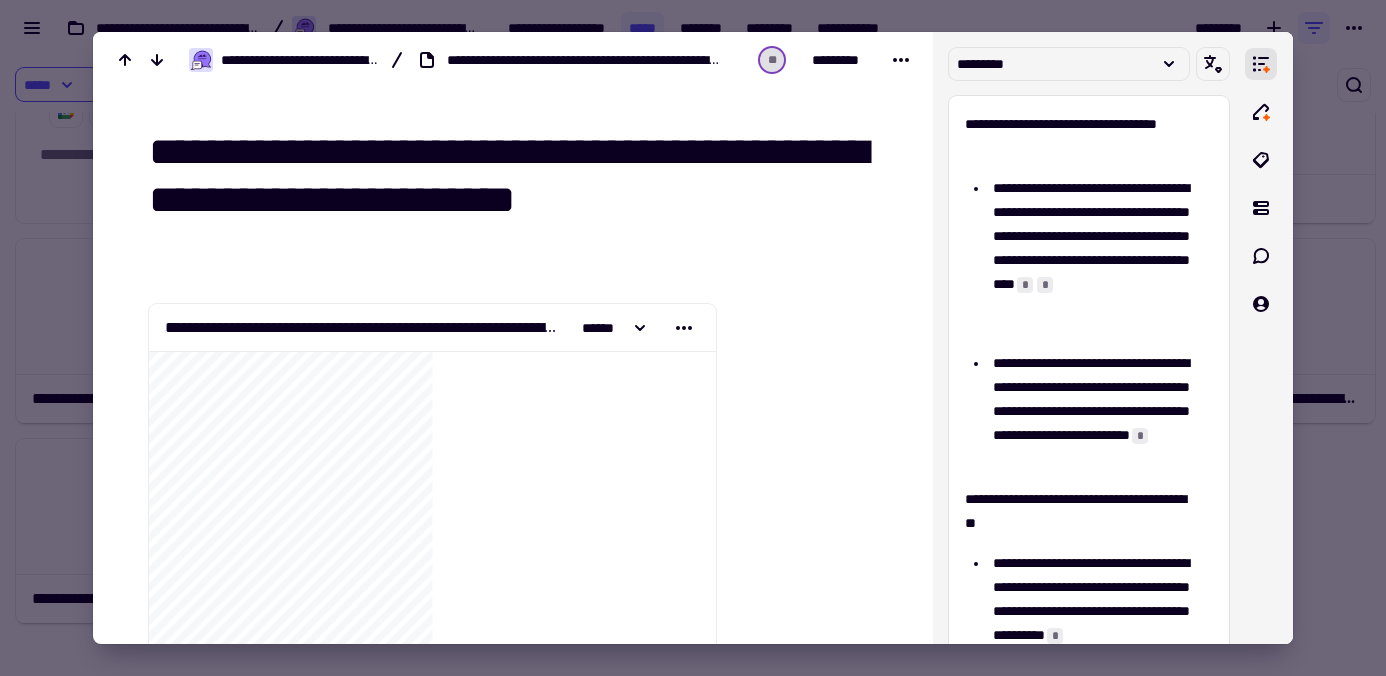 drag, startPoint x: 512, startPoint y: 149, endPoint x: 496, endPoint y: 195, distance: 48.703182 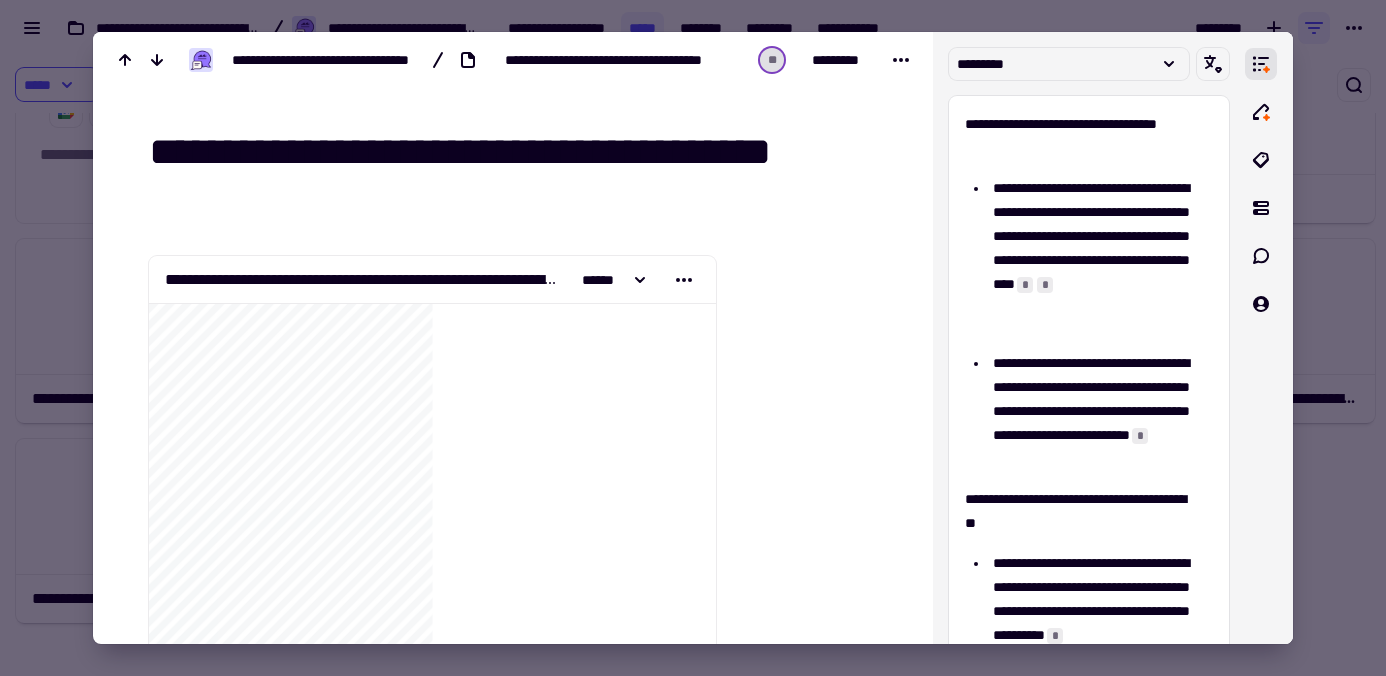 type on "**********" 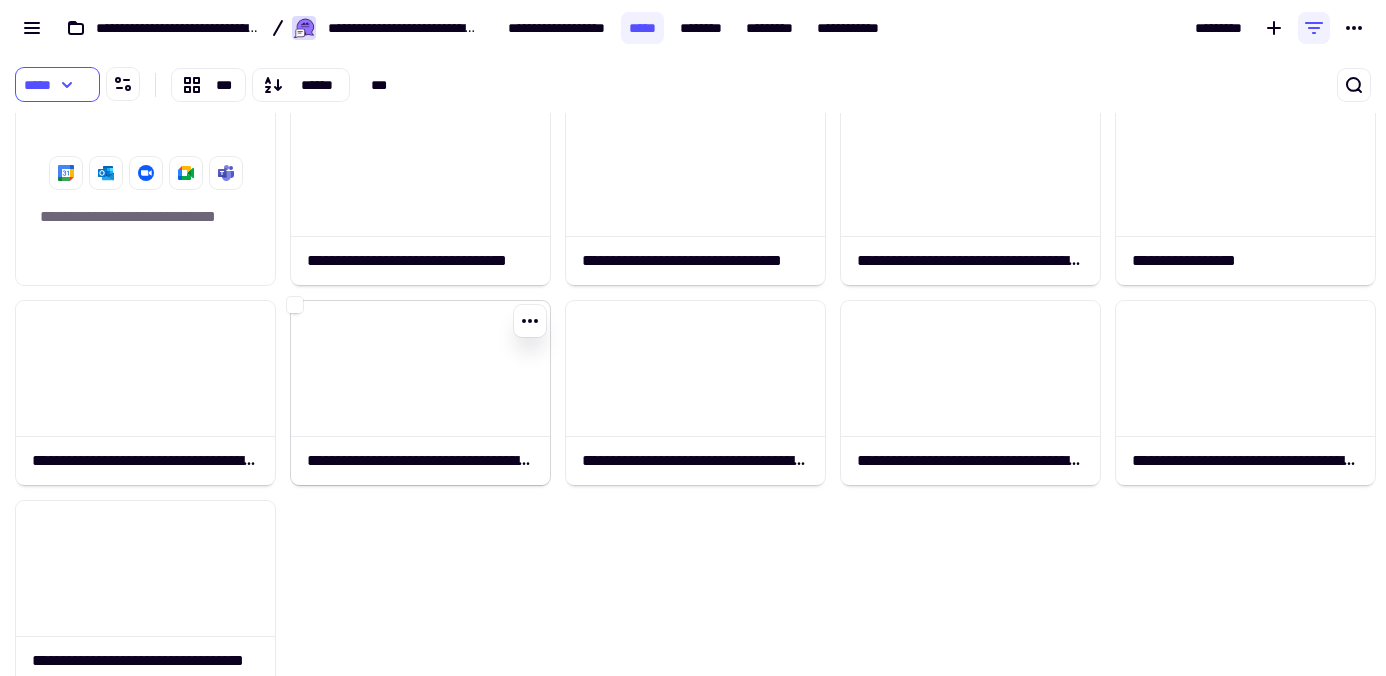 scroll, scrollTop: 16, scrollLeft: 0, axis: vertical 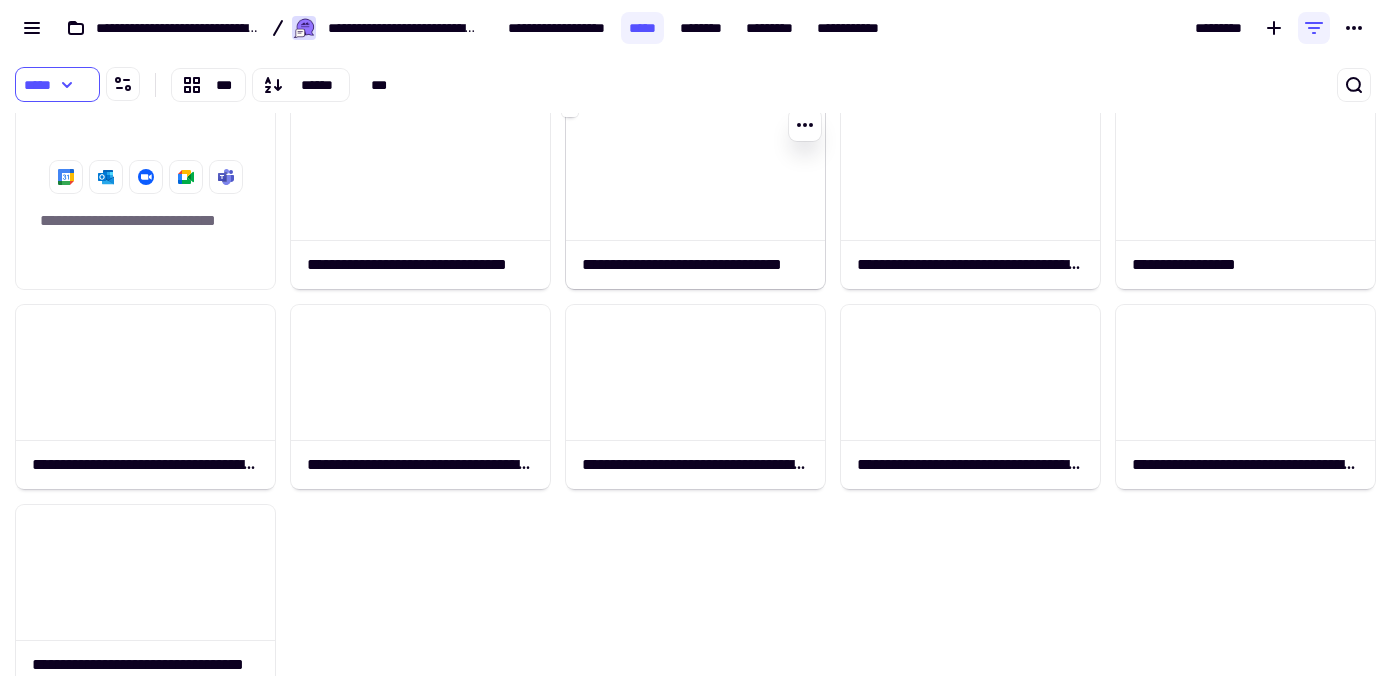 click 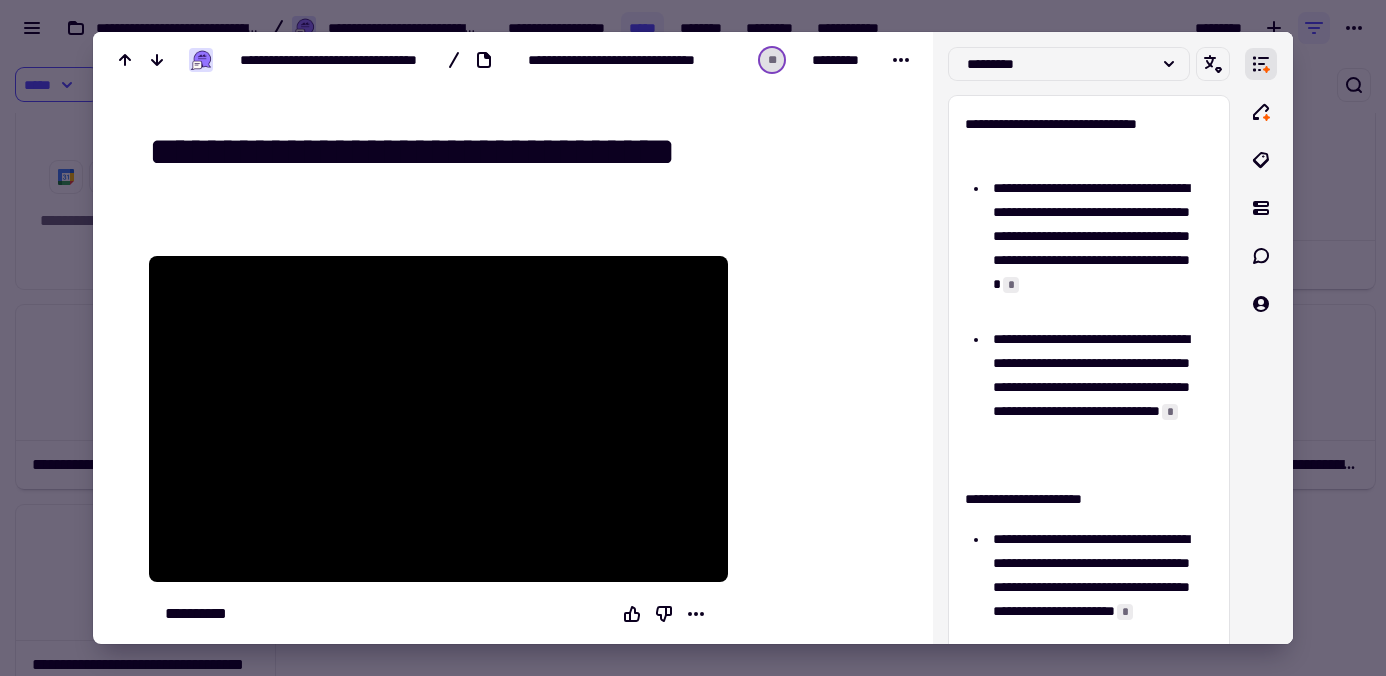 click on "**********" at bounding box center (517, 152) 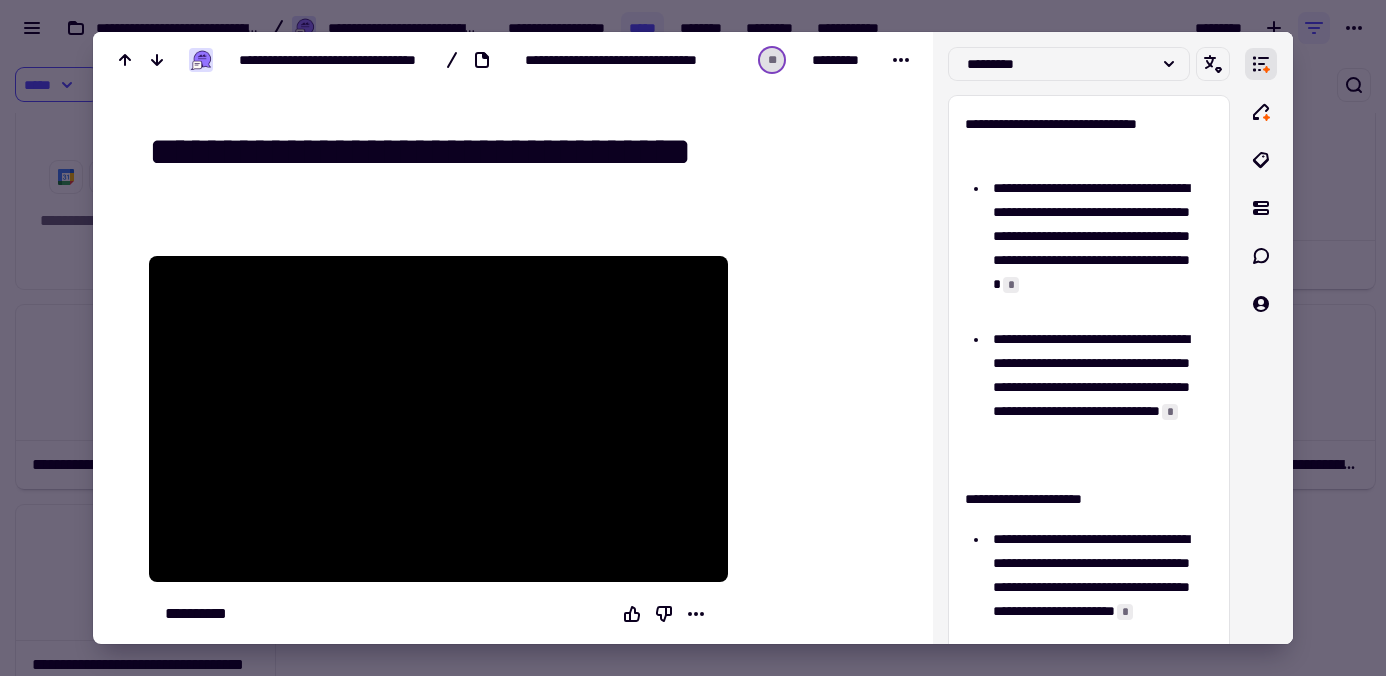 click on "**********" at bounding box center [517, 152] 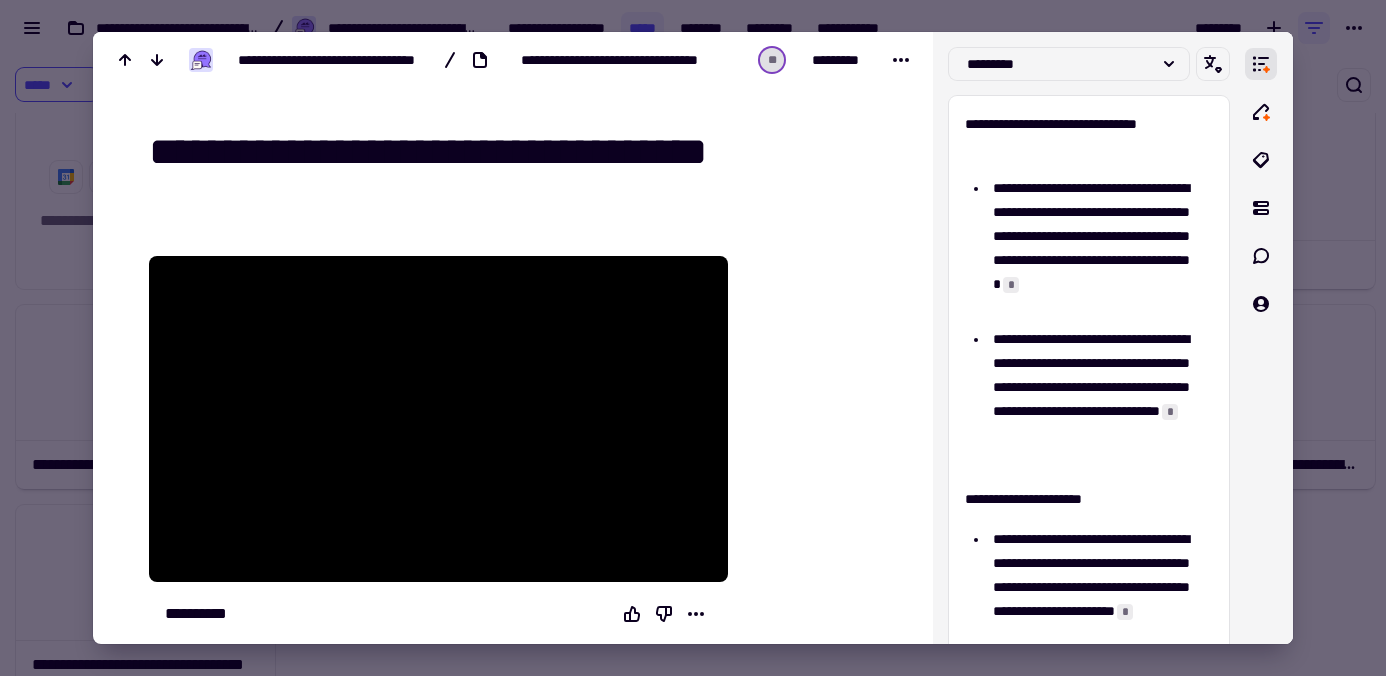 type on "**********" 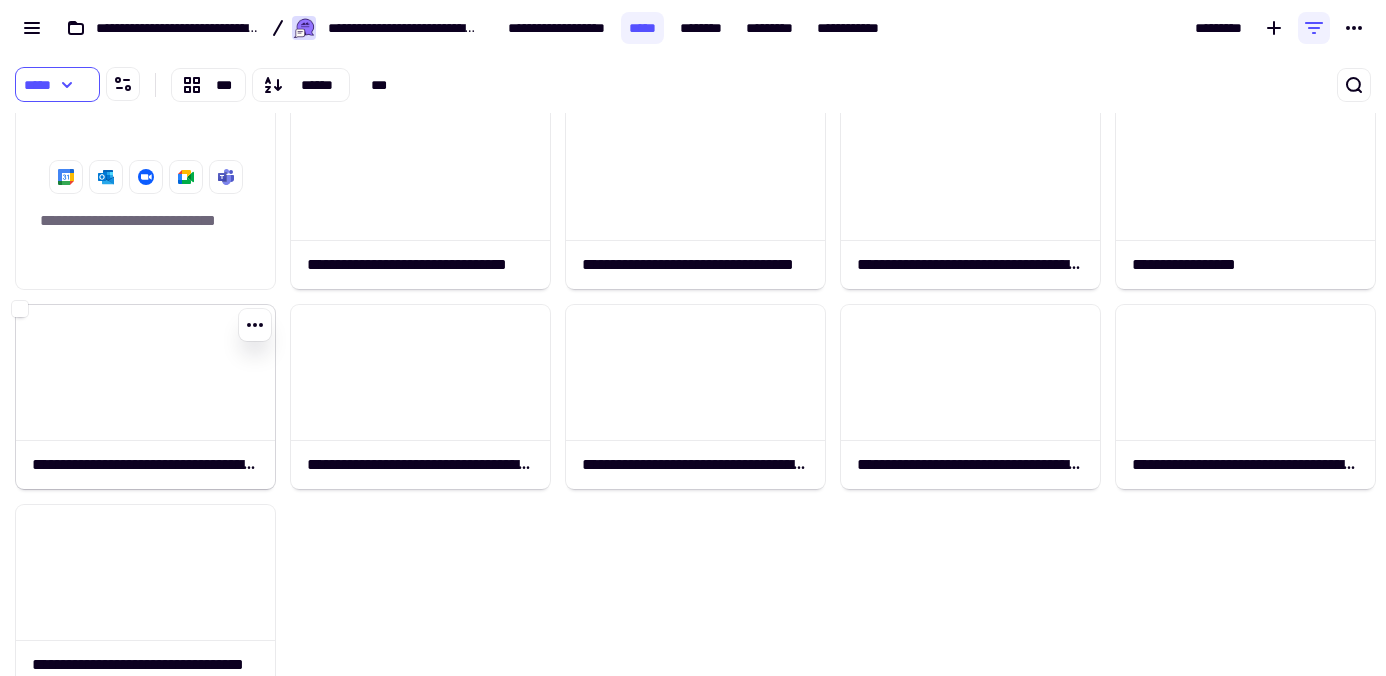 click 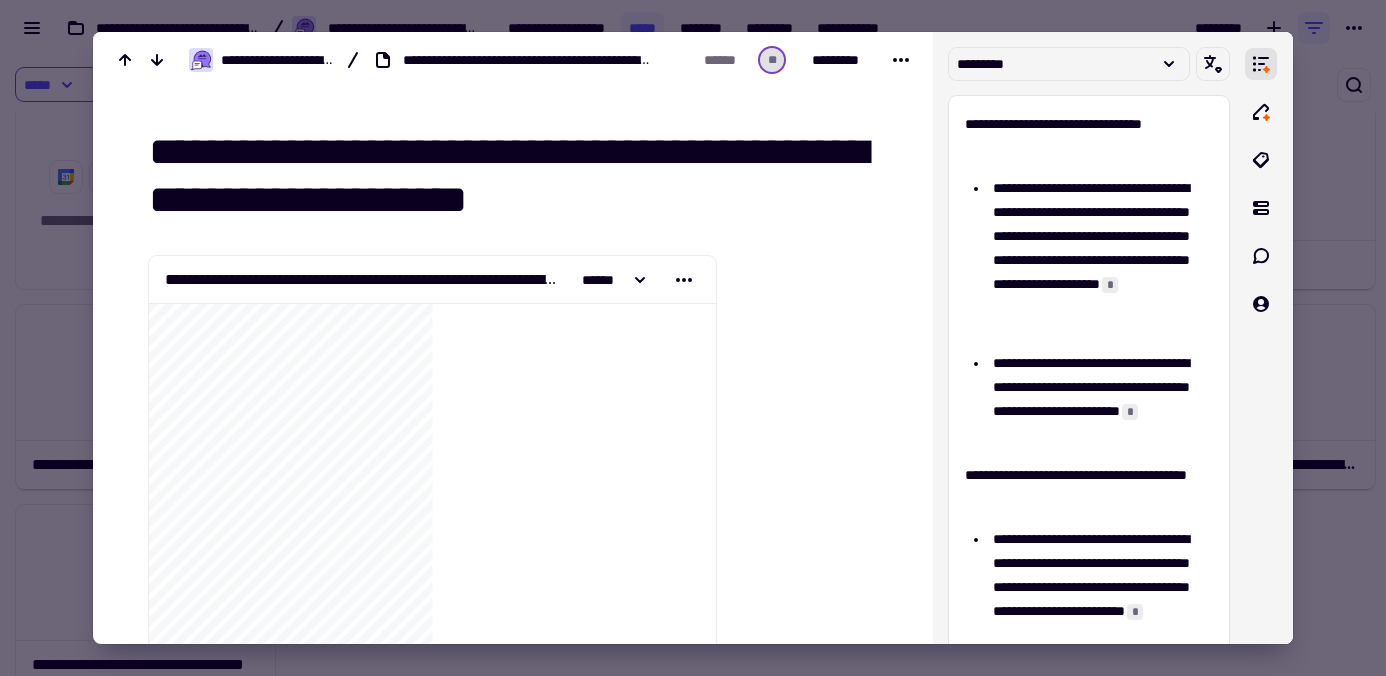 drag, startPoint x: 511, startPoint y: 207, endPoint x: 526, endPoint y: 157, distance: 52.201534 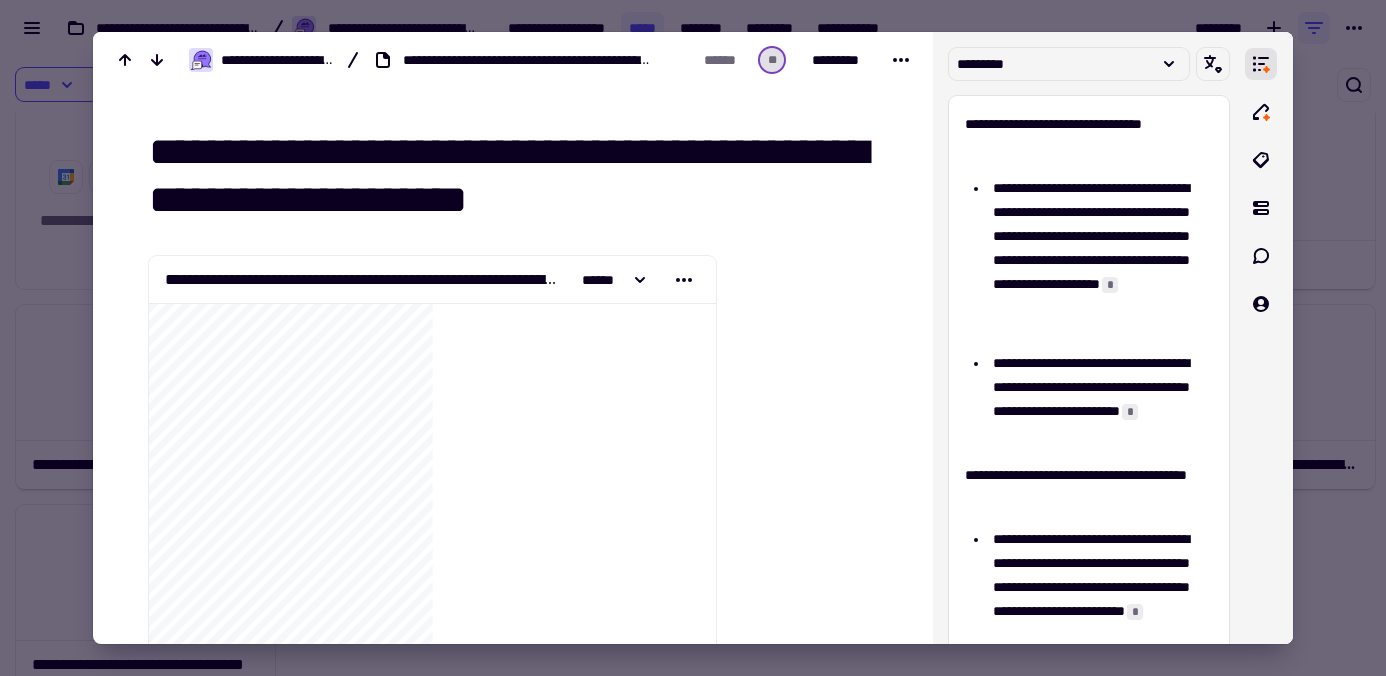 click on "**********" at bounding box center [517, 176] 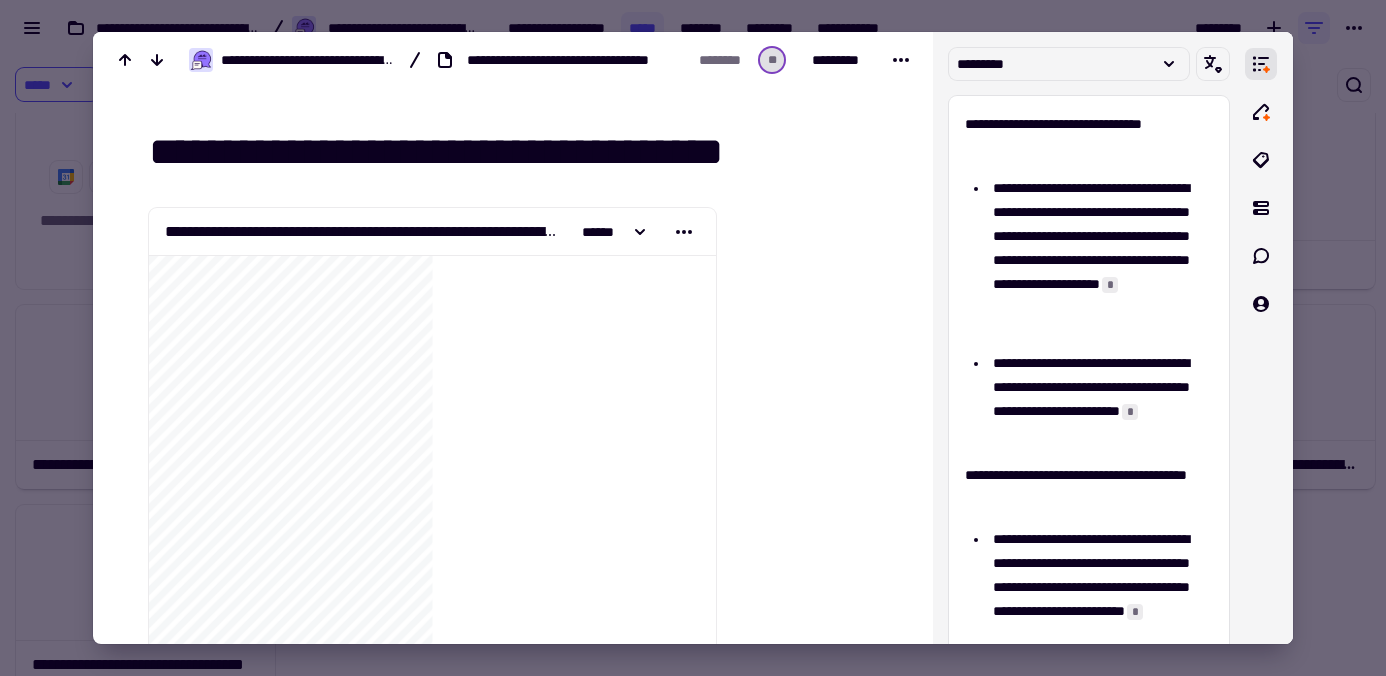 drag, startPoint x: 356, startPoint y: 158, endPoint x: 279, endPoint y: 150, distance: 77.41447 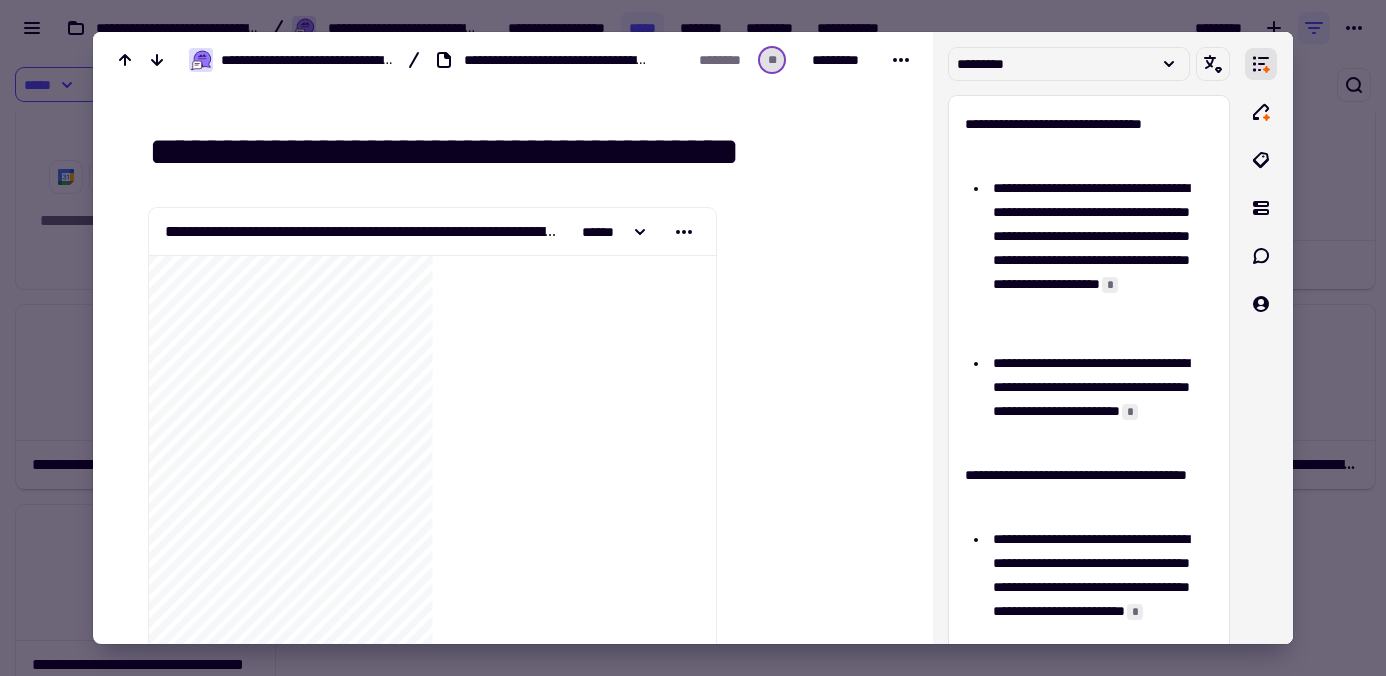 type on "**********" 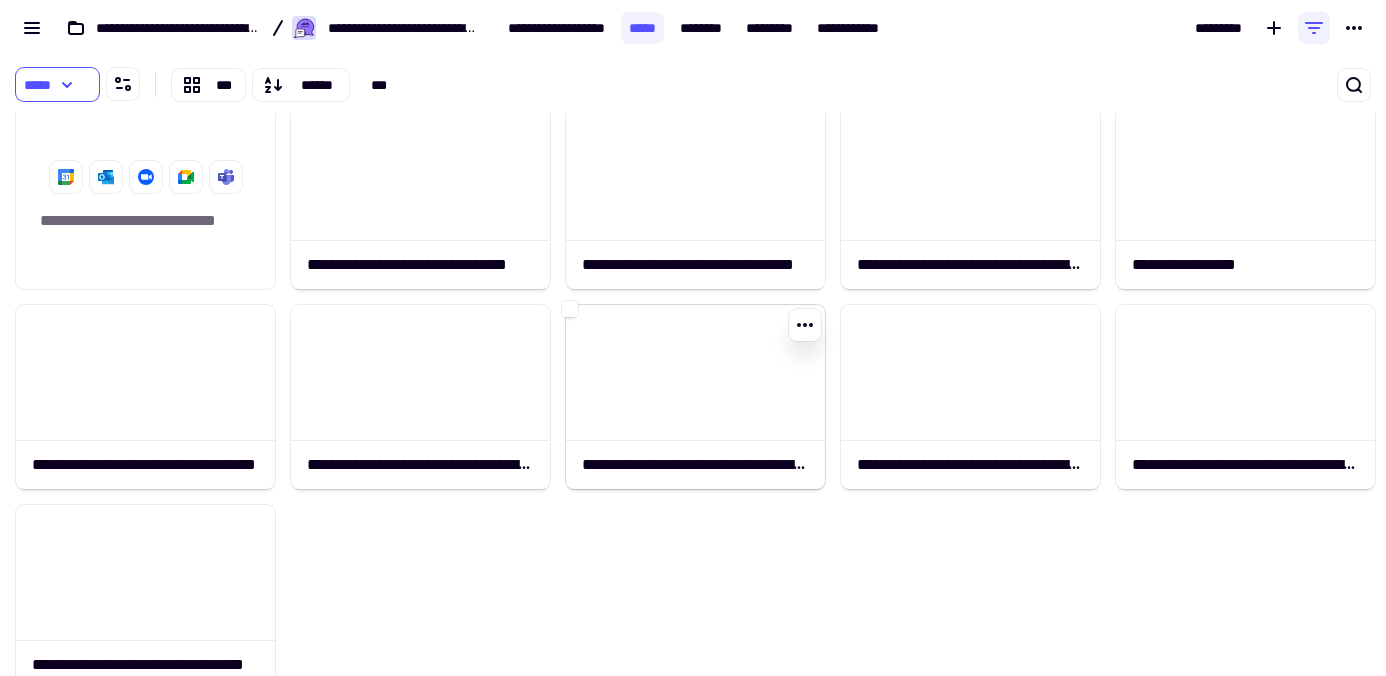 click 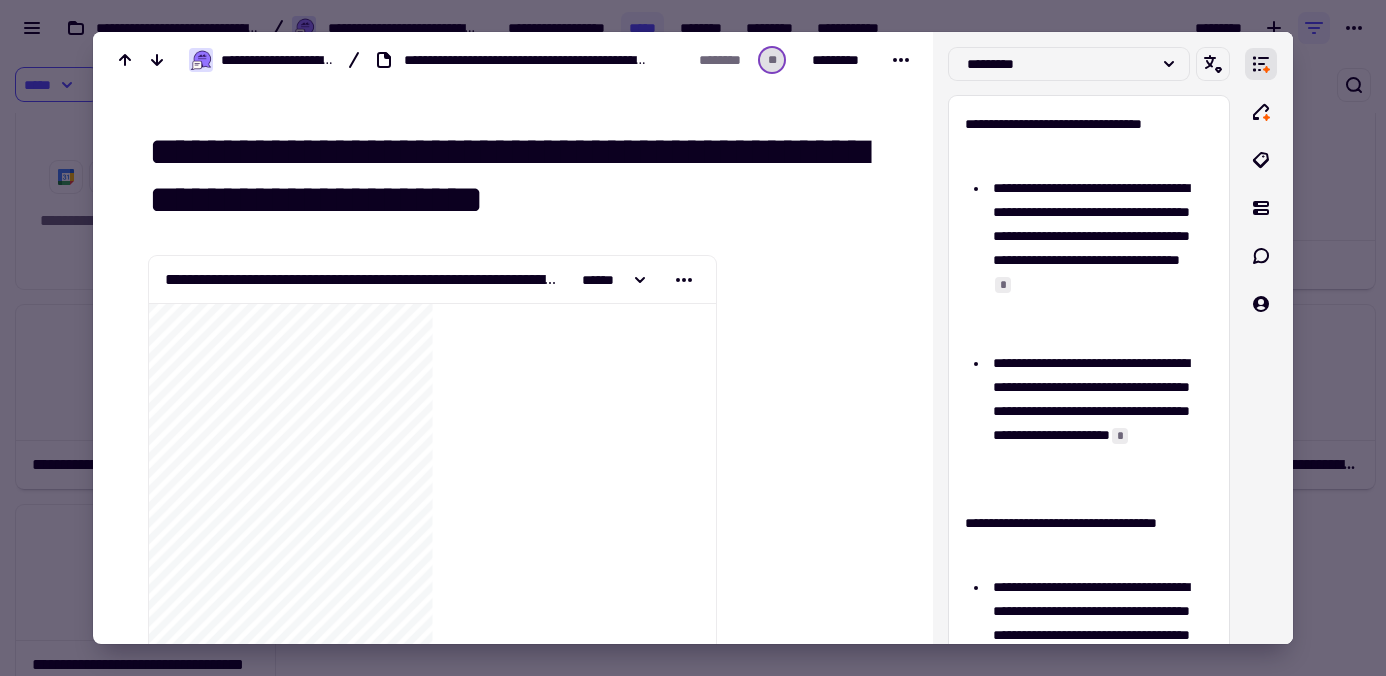 drag, startPoint x: 524, startPoint y: 206, endPoint x: 157, endPoint y: 136, distance: 373.61612 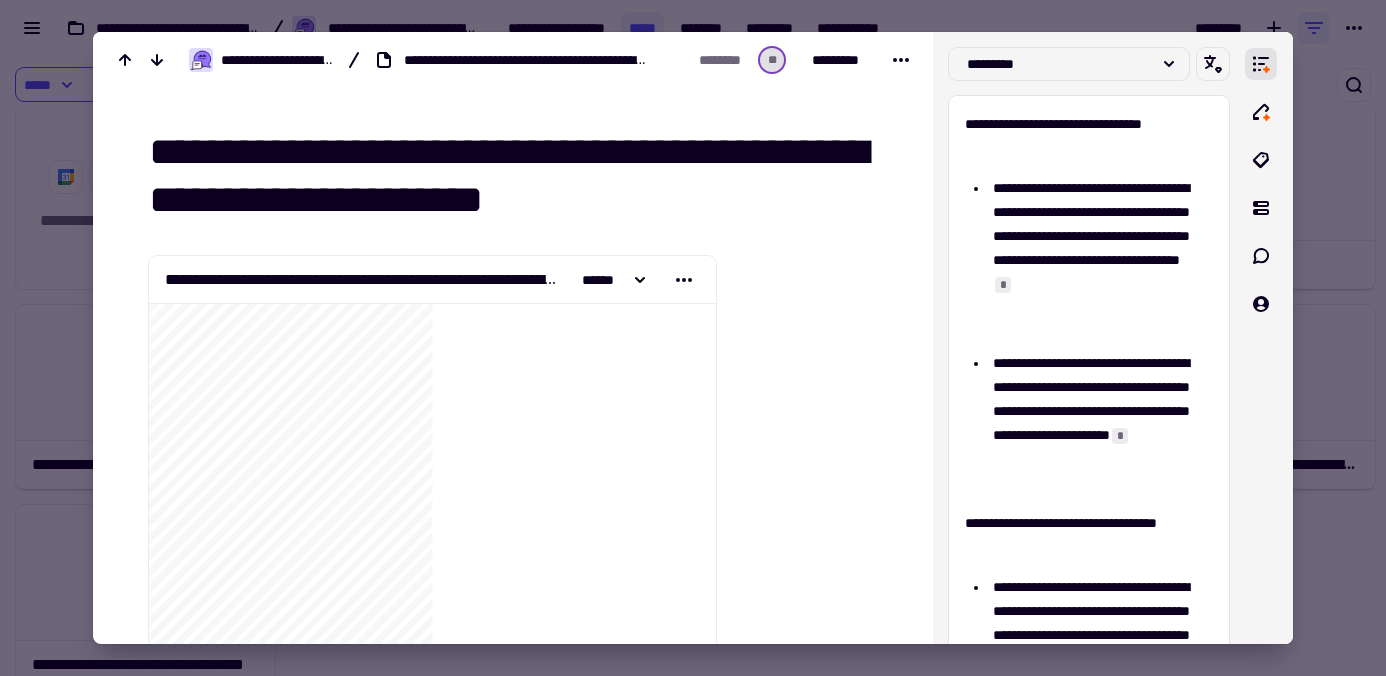 click on "**********" at bounding box center (517, 176) 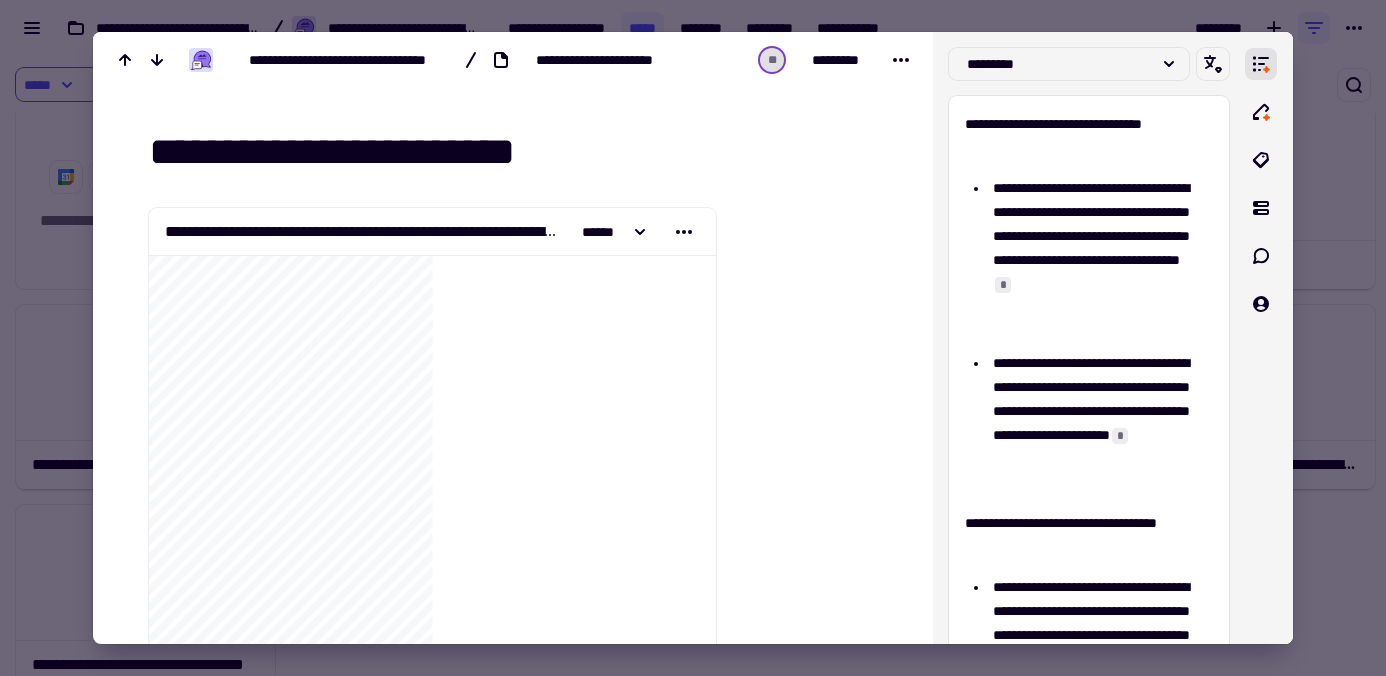 click on "**********" at bounding box center (517, 152) 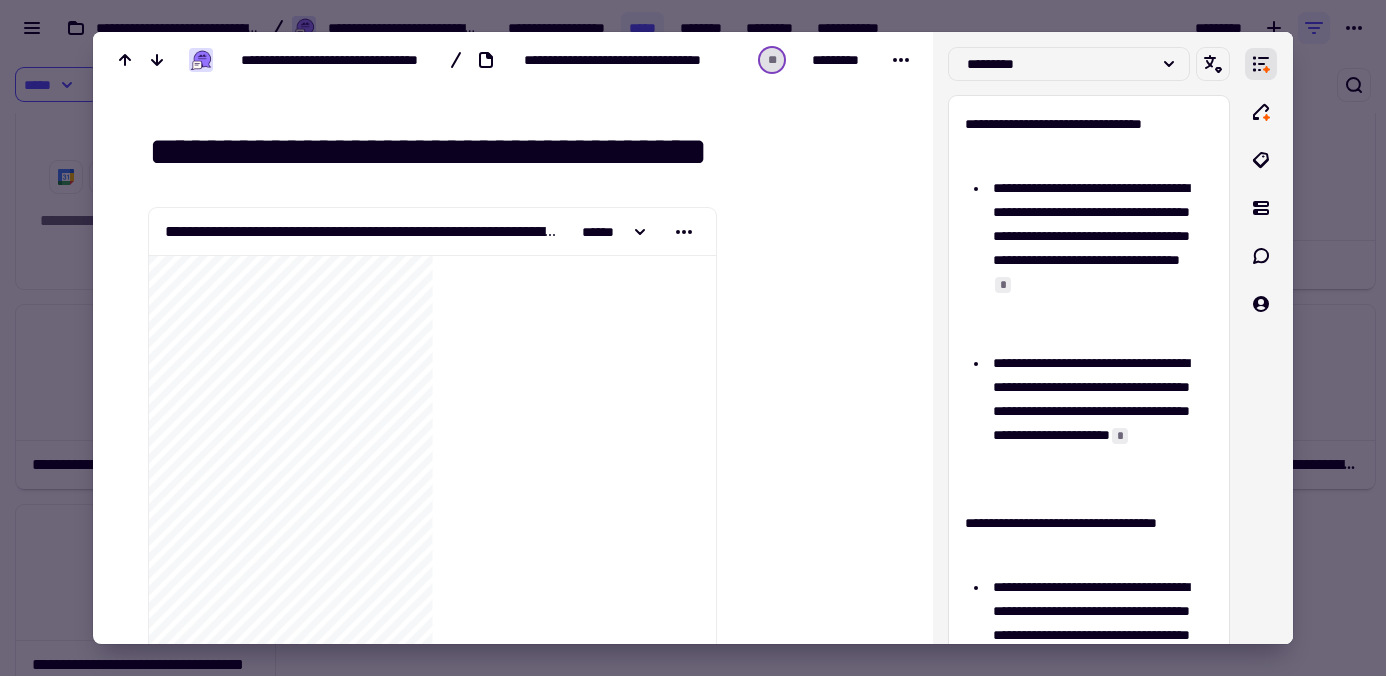 type on "**********" 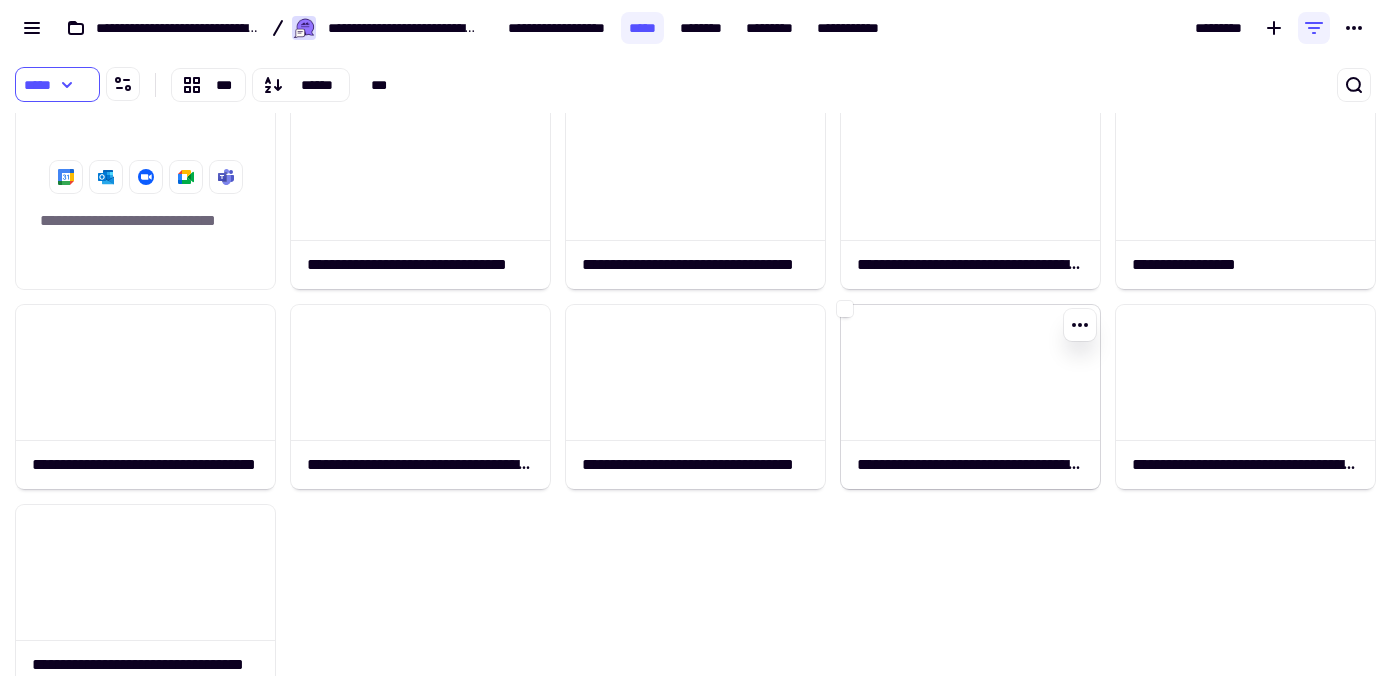 click 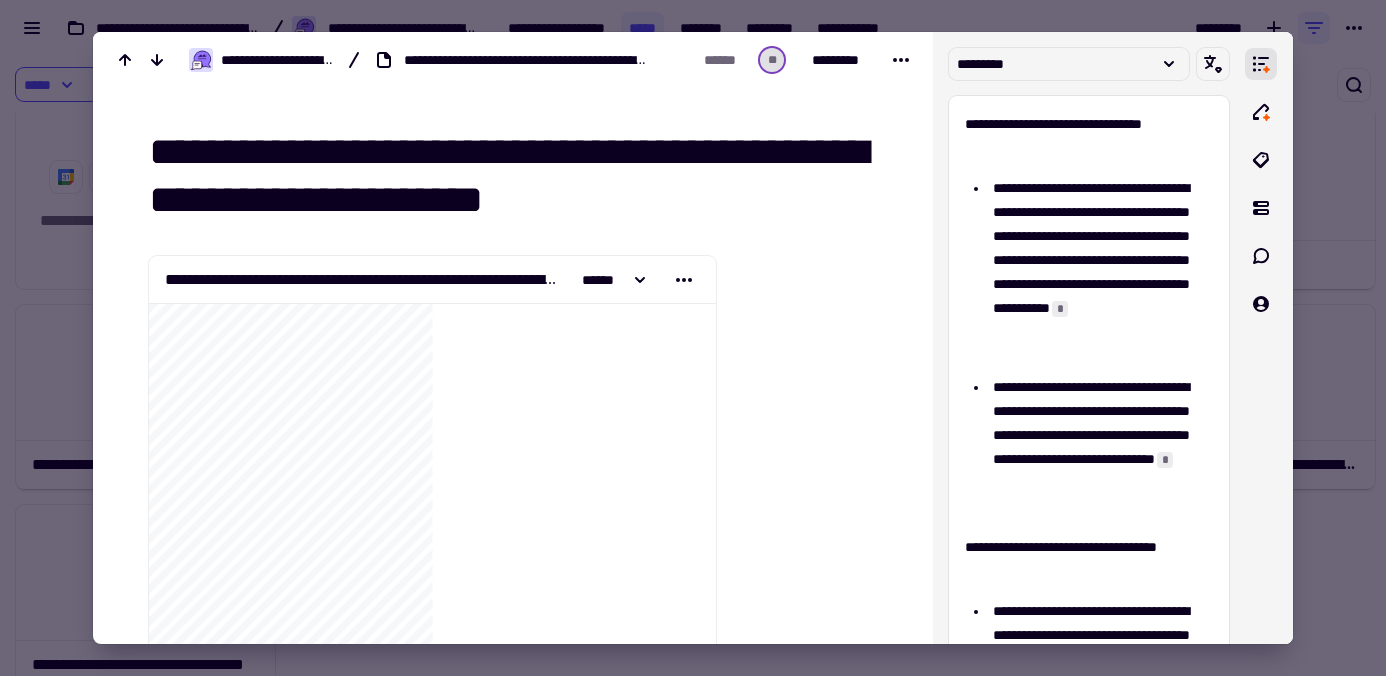click at bounding box center [693, 338] 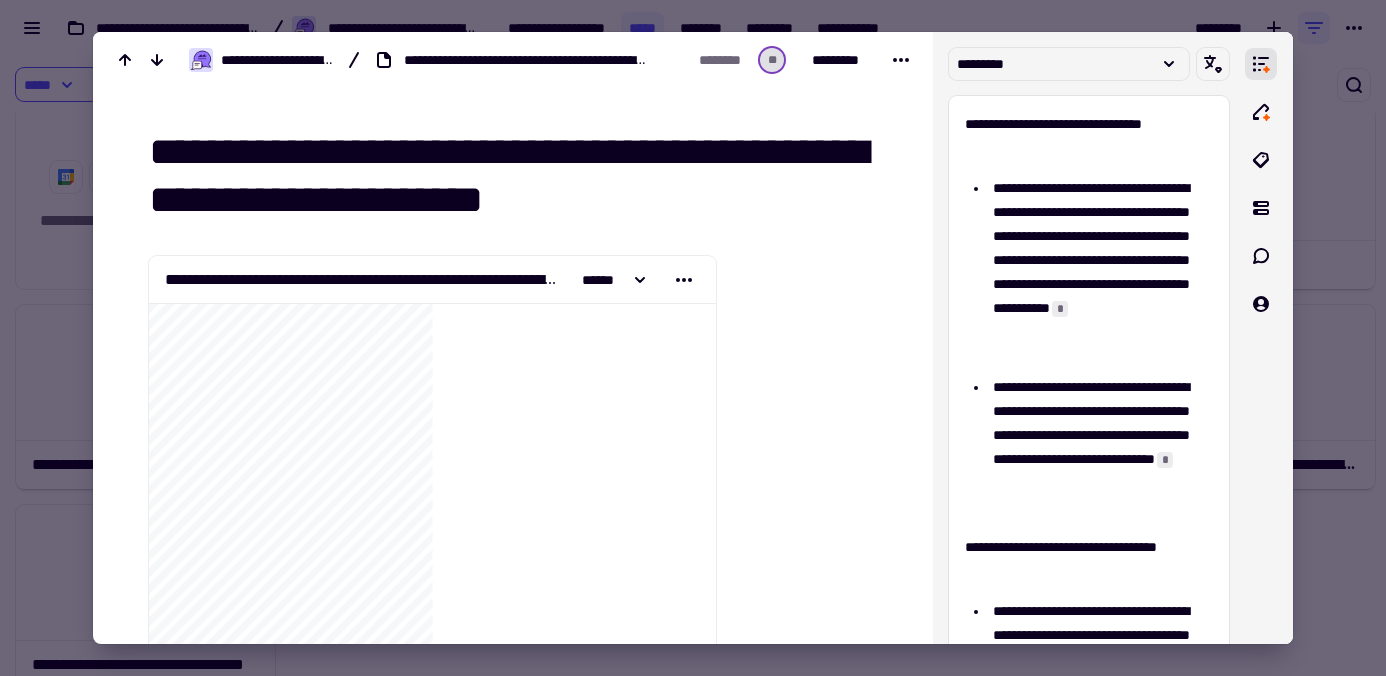 click at bounding box center (693, 338) 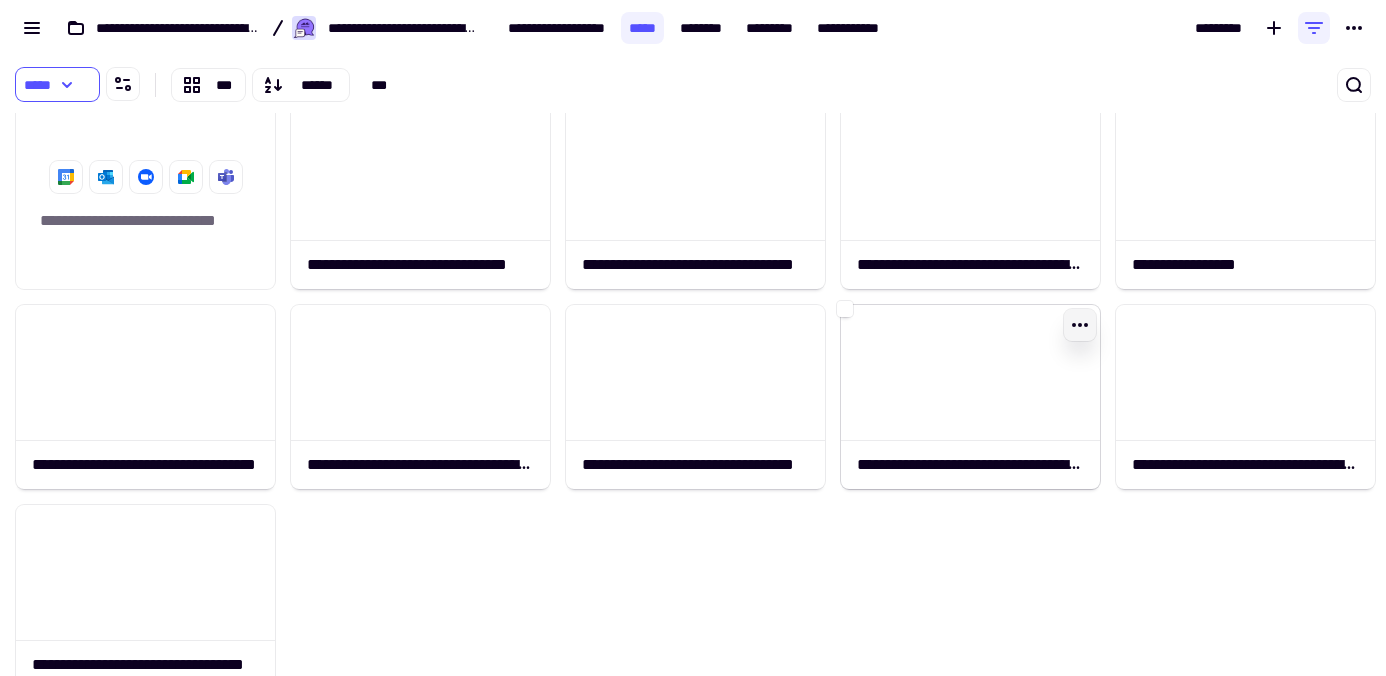 click 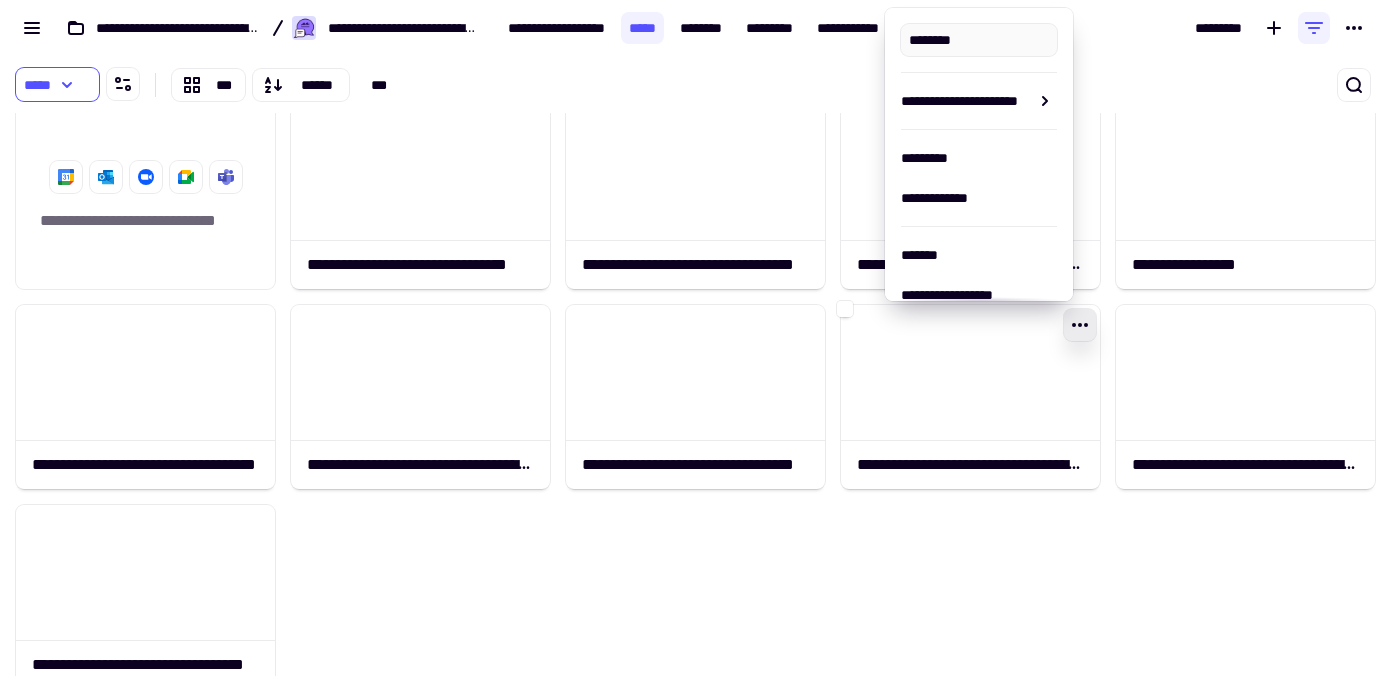 type on "**********" 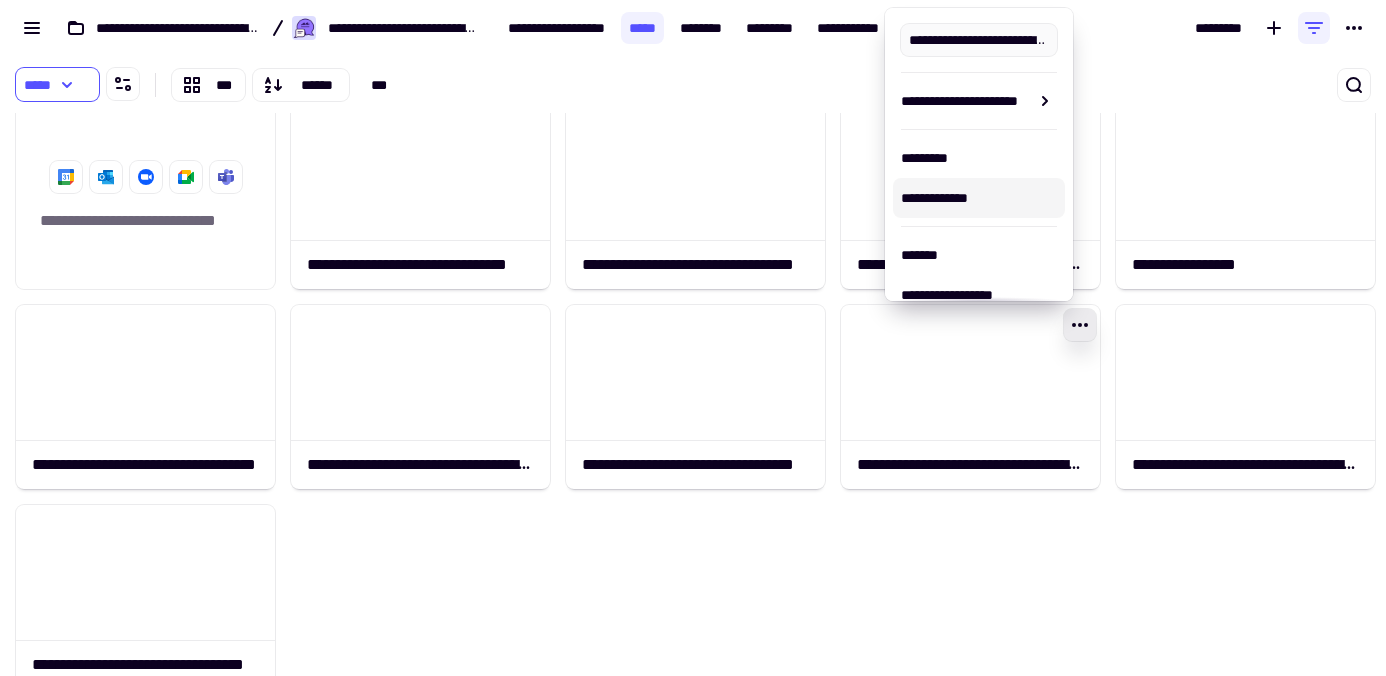 scroll, scrollTop: 295, scrollLeft: 0, axis: vertical 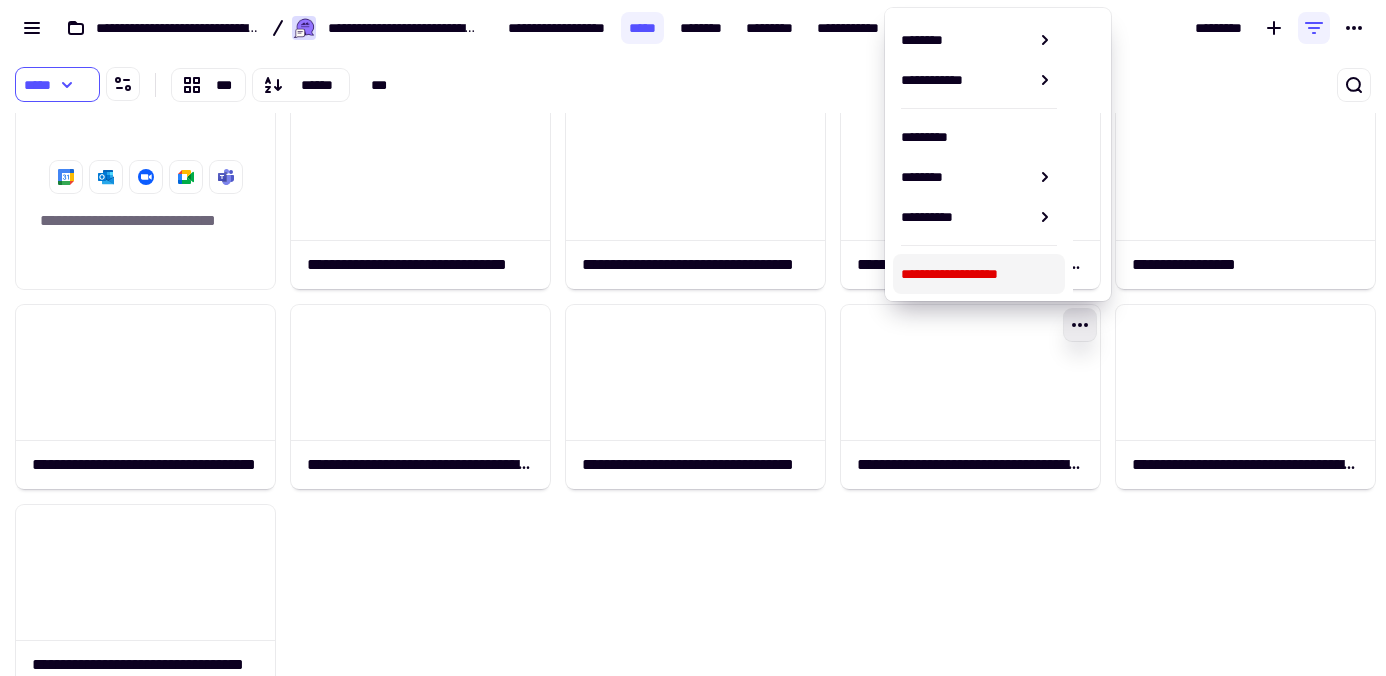 click on "**********" at bounding box center (949, 274) 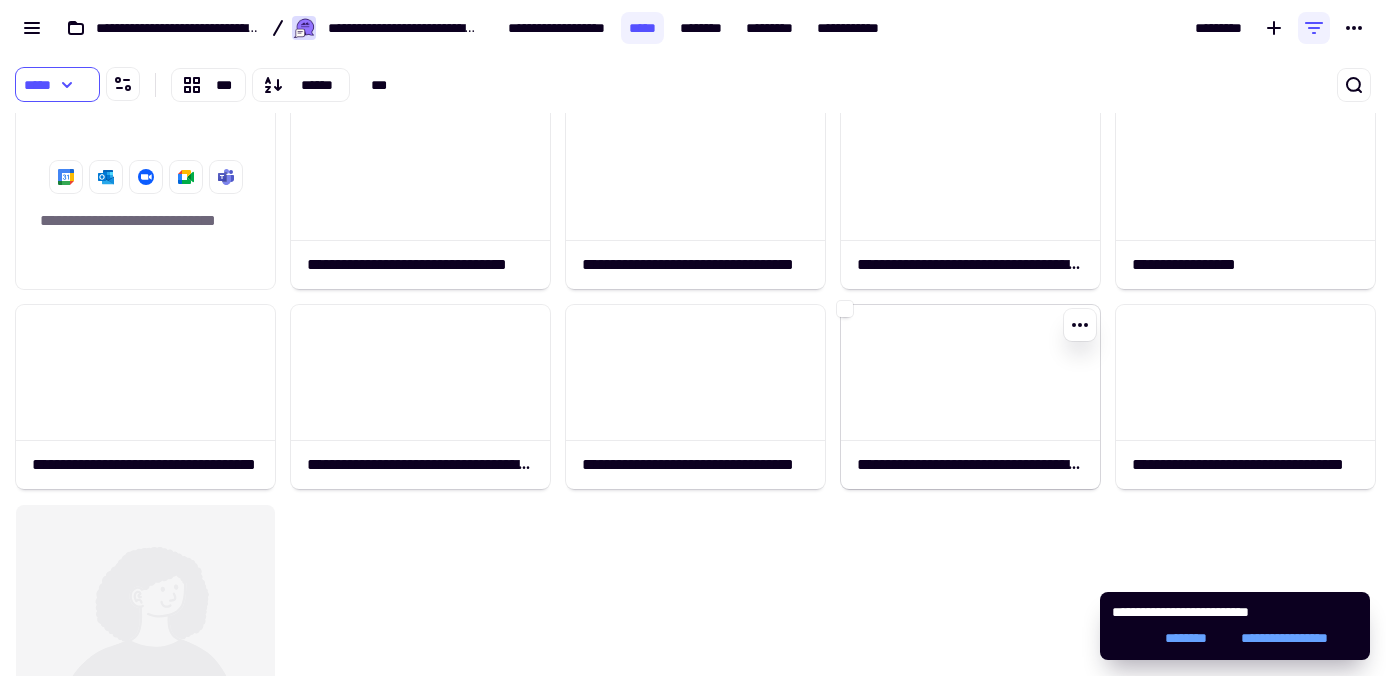 click 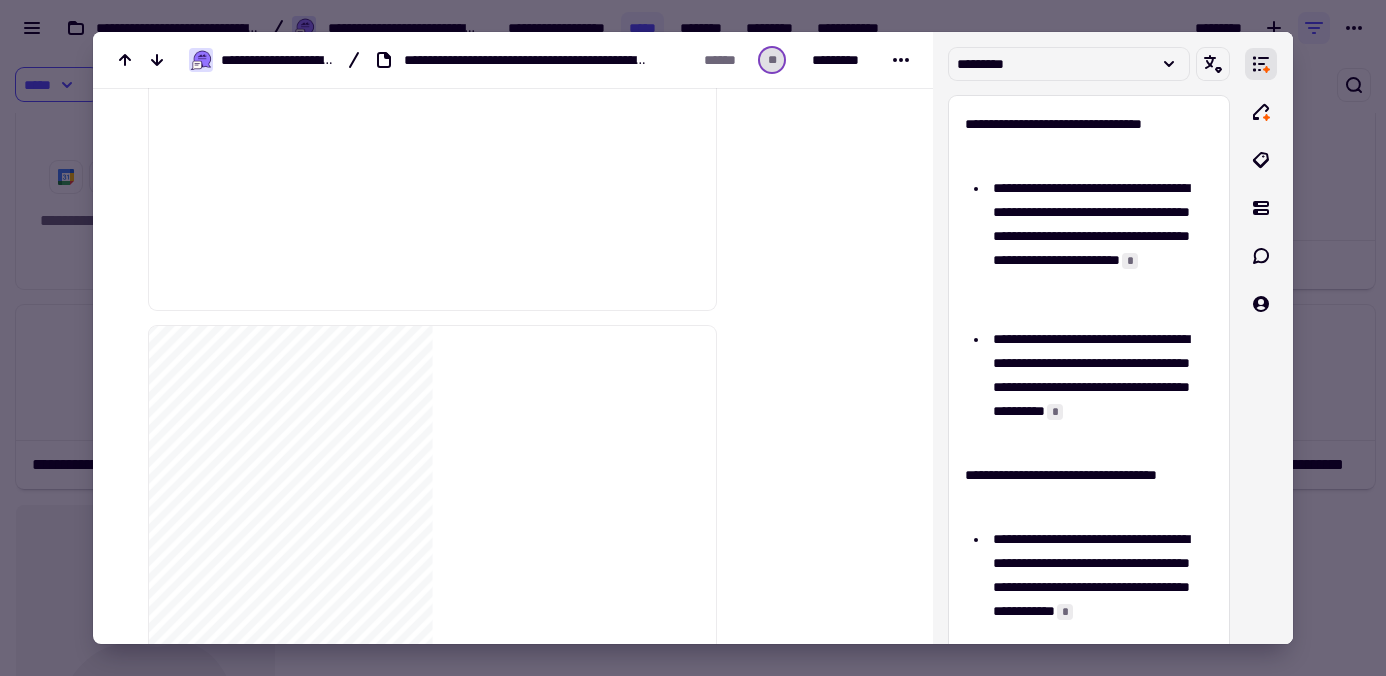 scroll, scrollTop: 800, scrollLeft: 0, axis: vertical 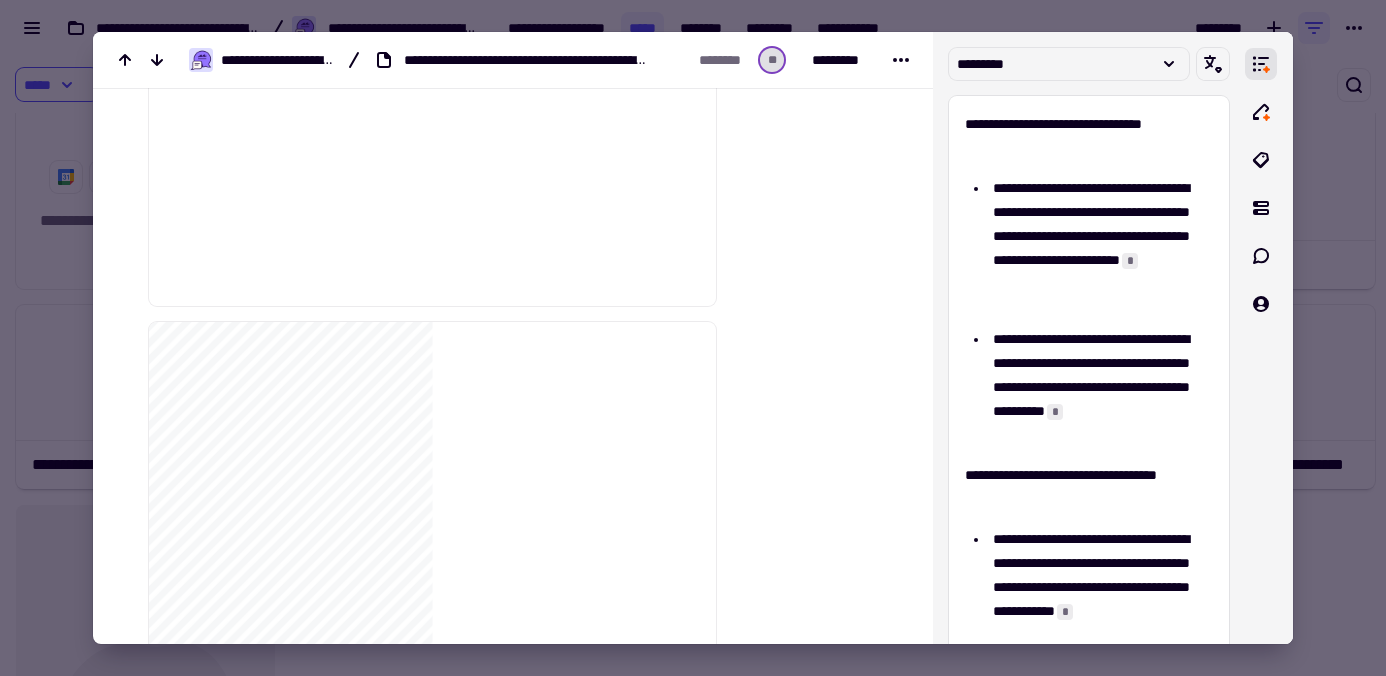 click at bounding box center [693, 338] 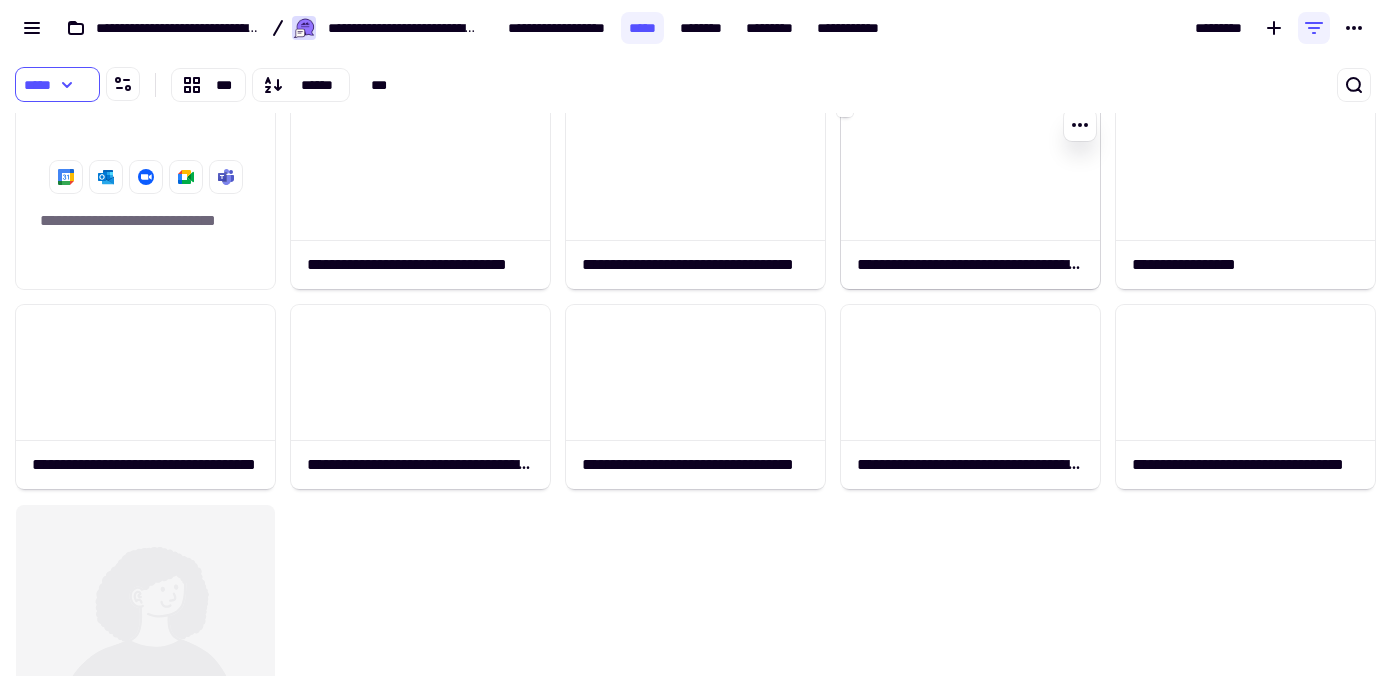 click 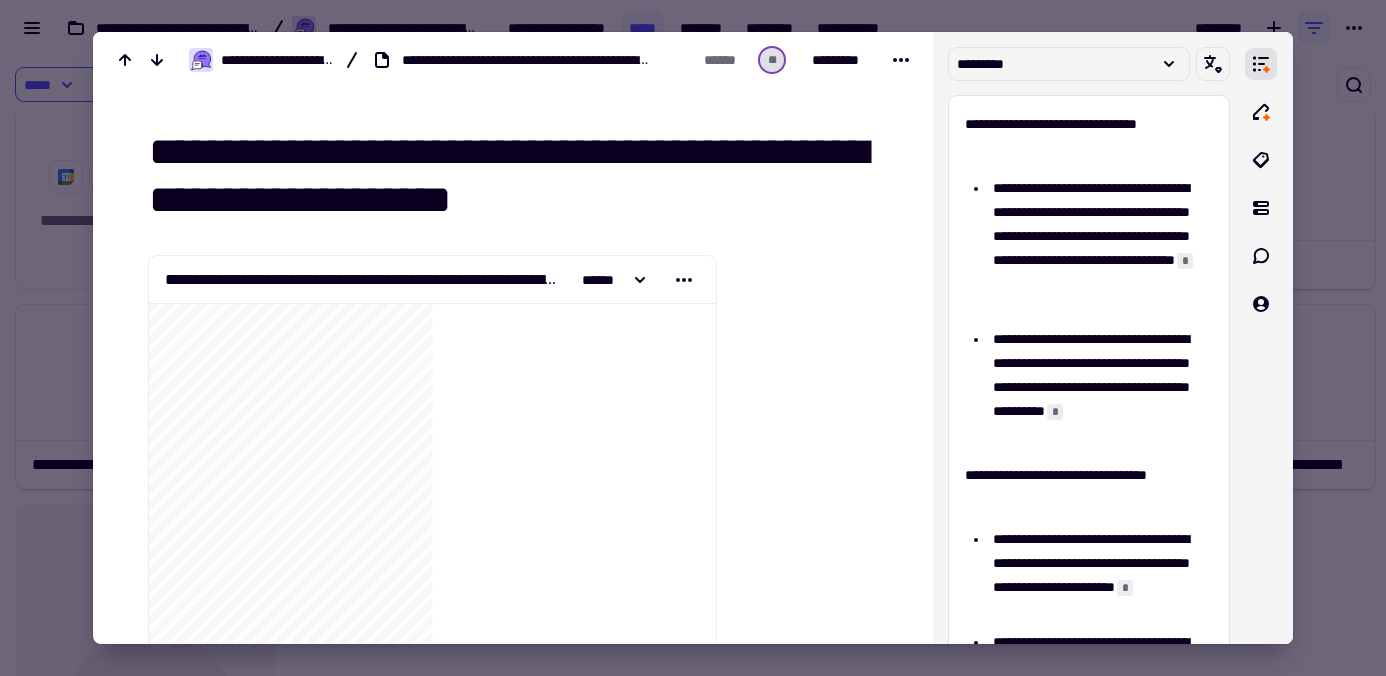 drag, startPoint x: 524, startPoint y: 202, endPoint x: 536, endPoint y: 156, distance: 47.539455 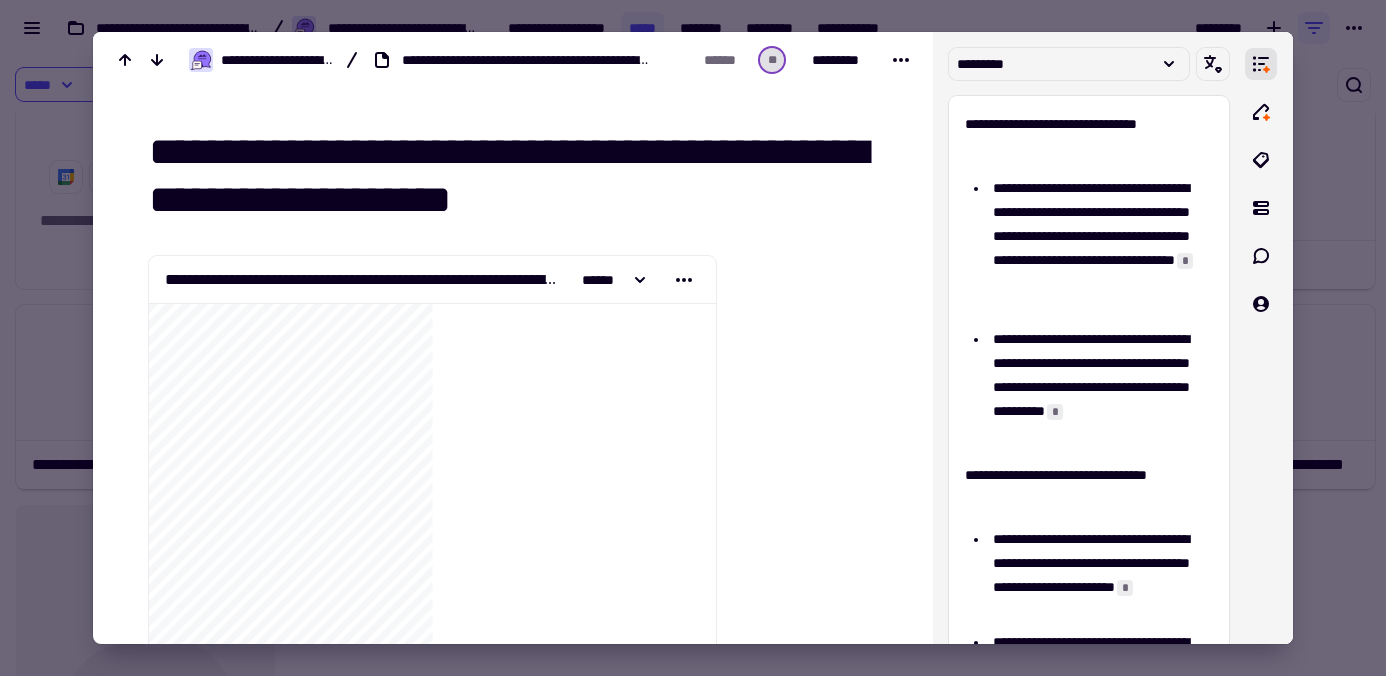 click on "**********" at bounding box center (517, 176) 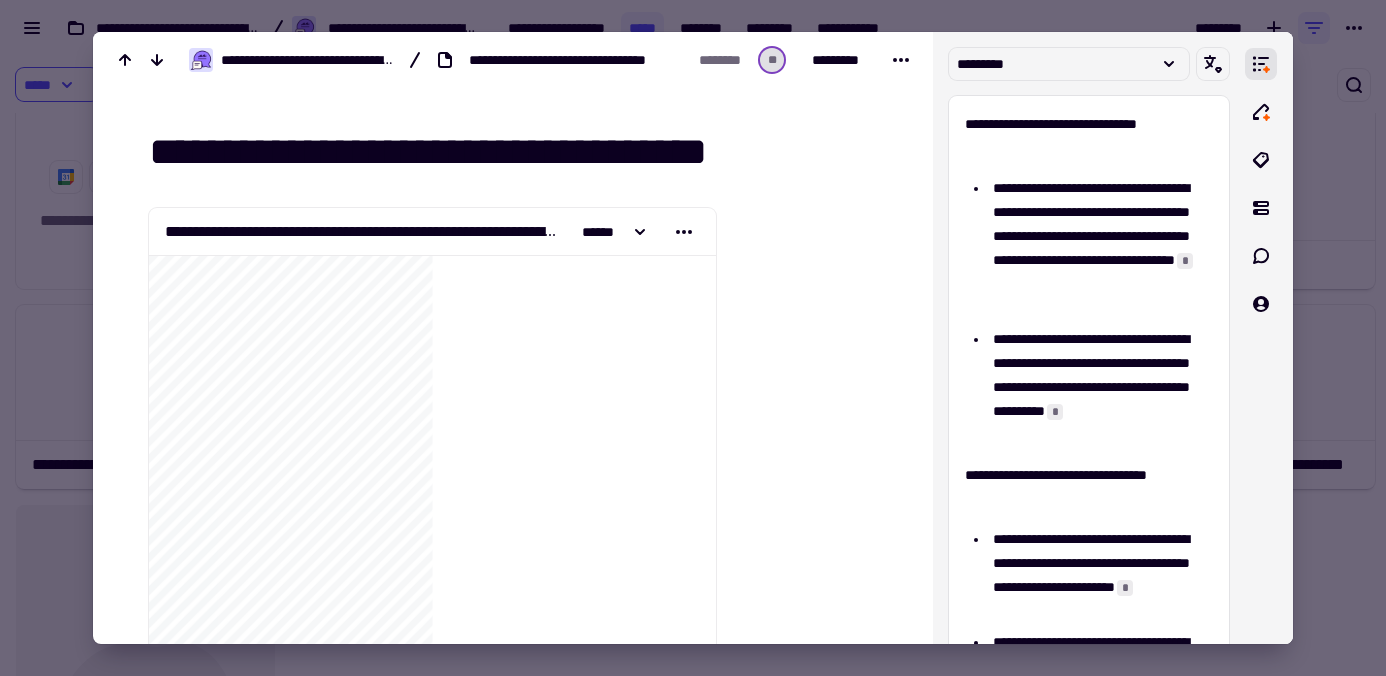 click on "**********" at bounding box center [517, 152] 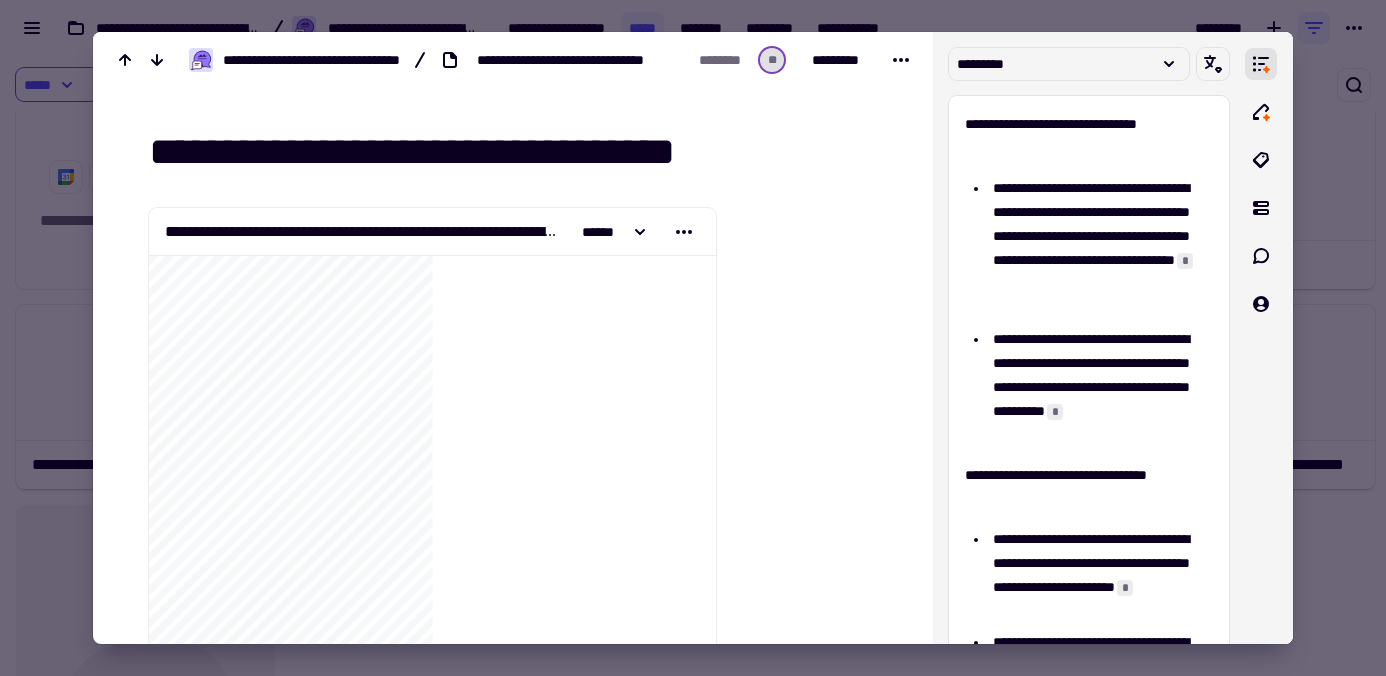 click on "**********" at bounding box center (517, 152) 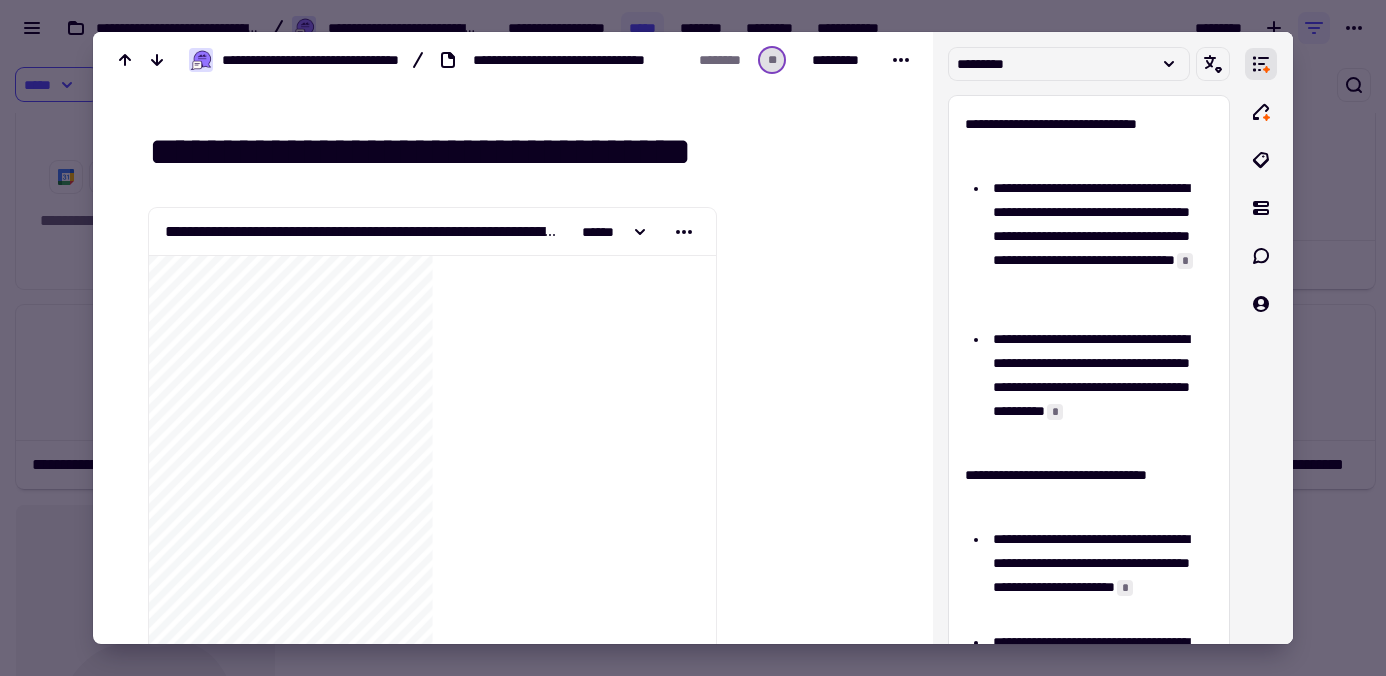 click on "**********" at bounding box center (517, 152) 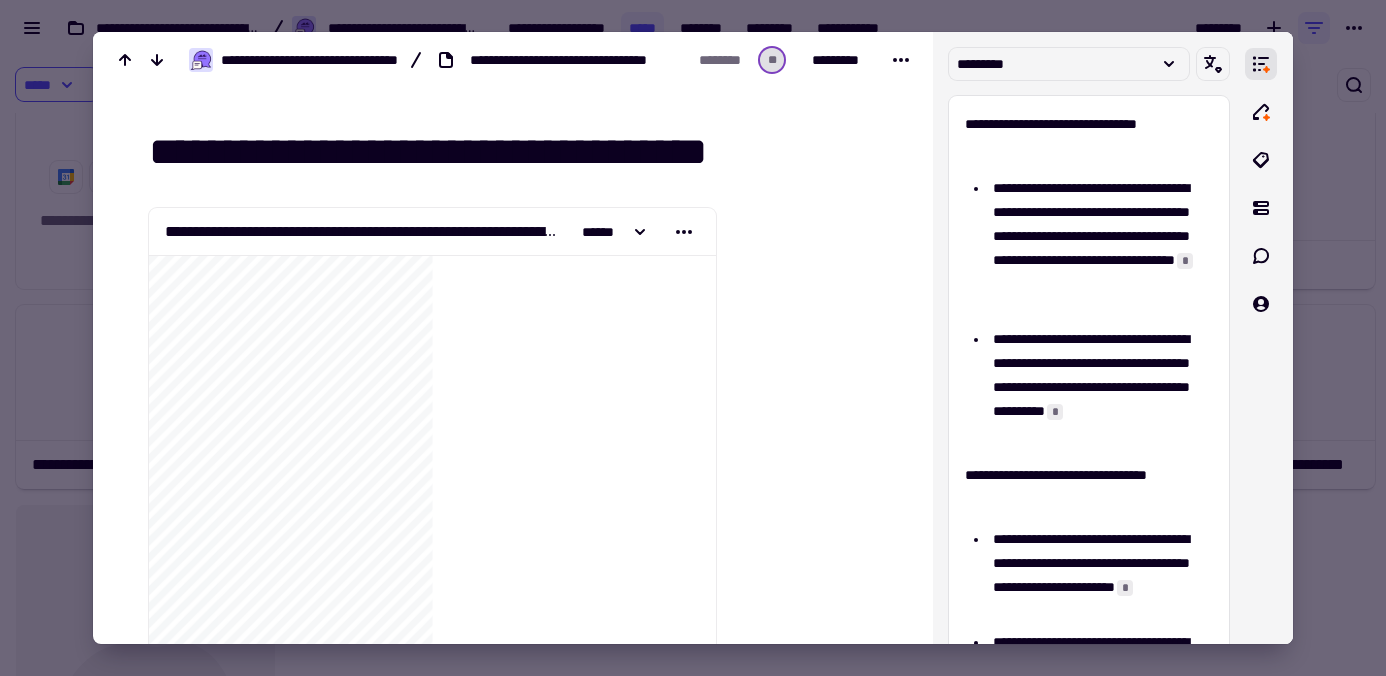 type on "**********" 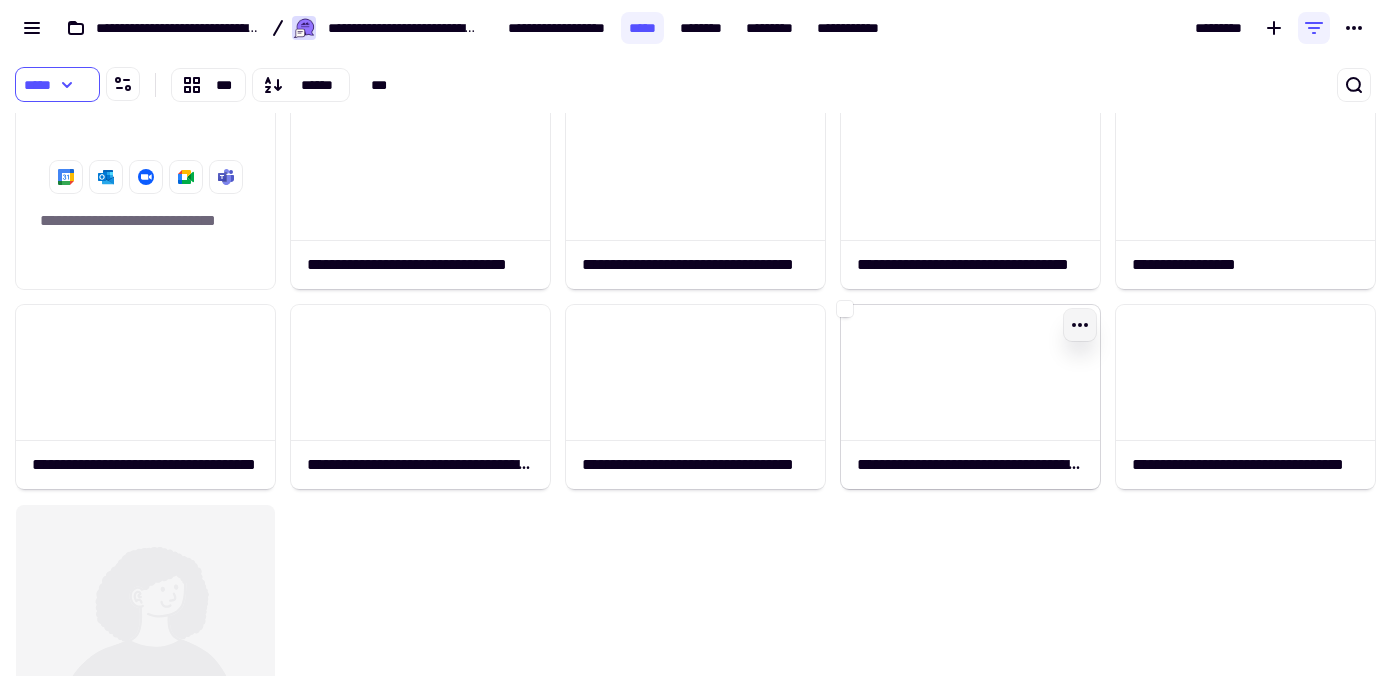 click 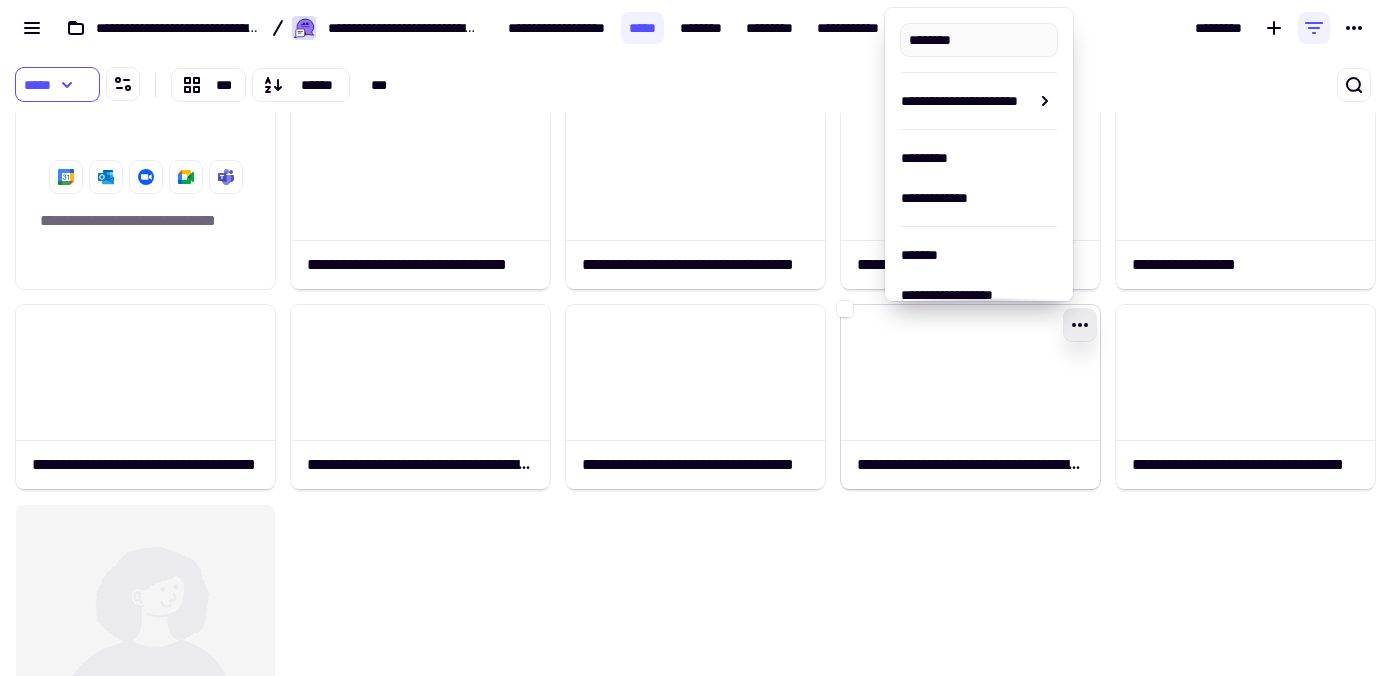 type on "**********" 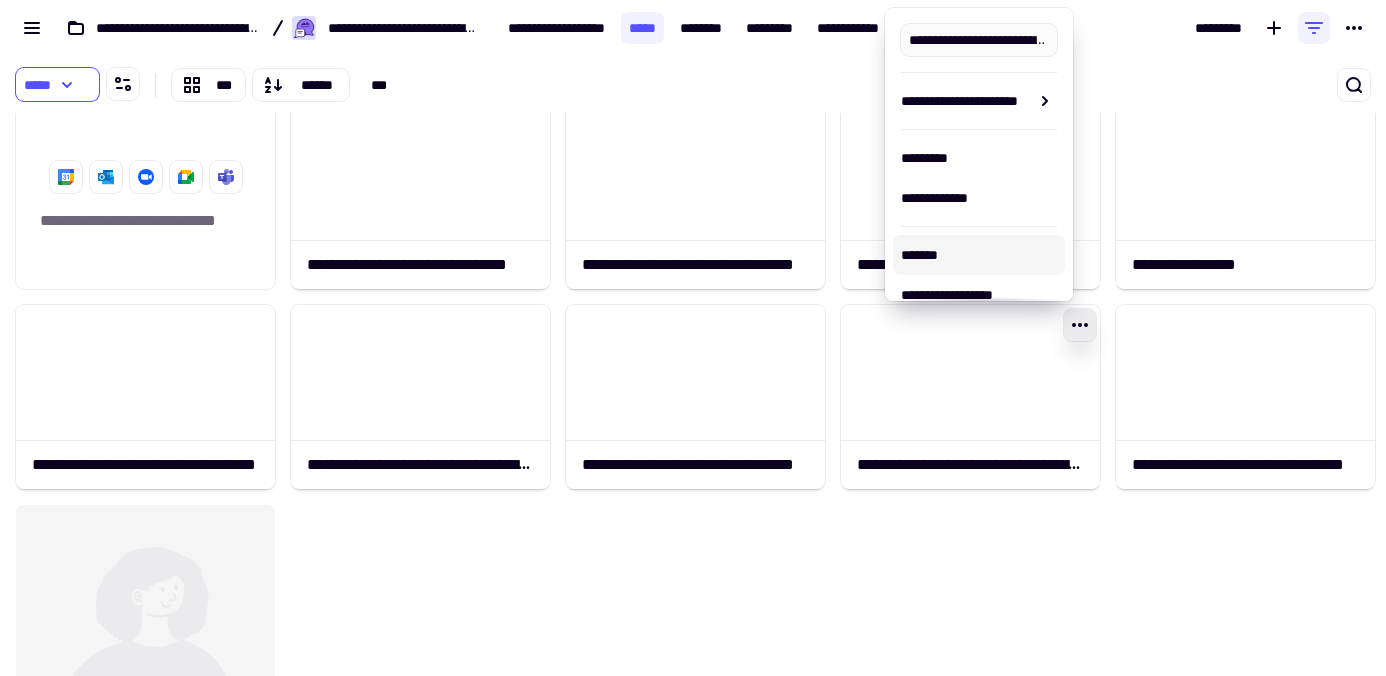 scroll, scrollTop: 295, scrollLeft: 0, axis: vertical 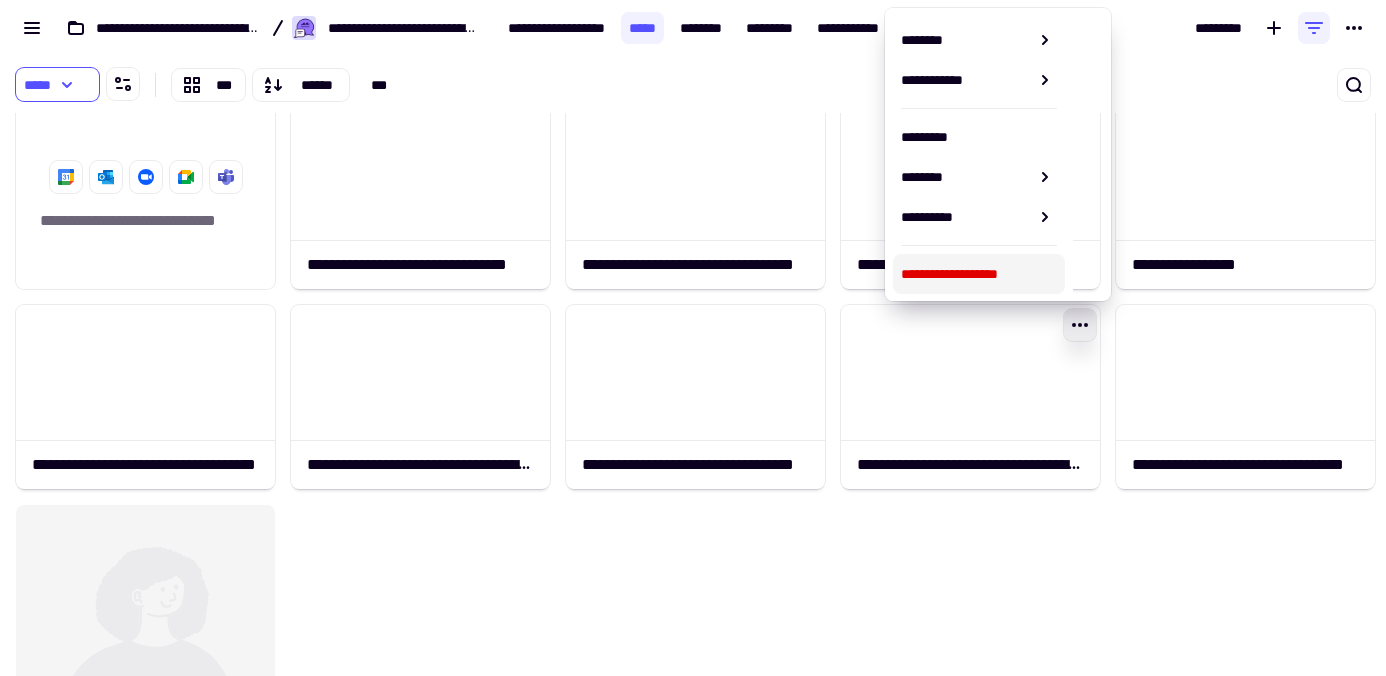 click on "**********" at bounding box center [949, 274] 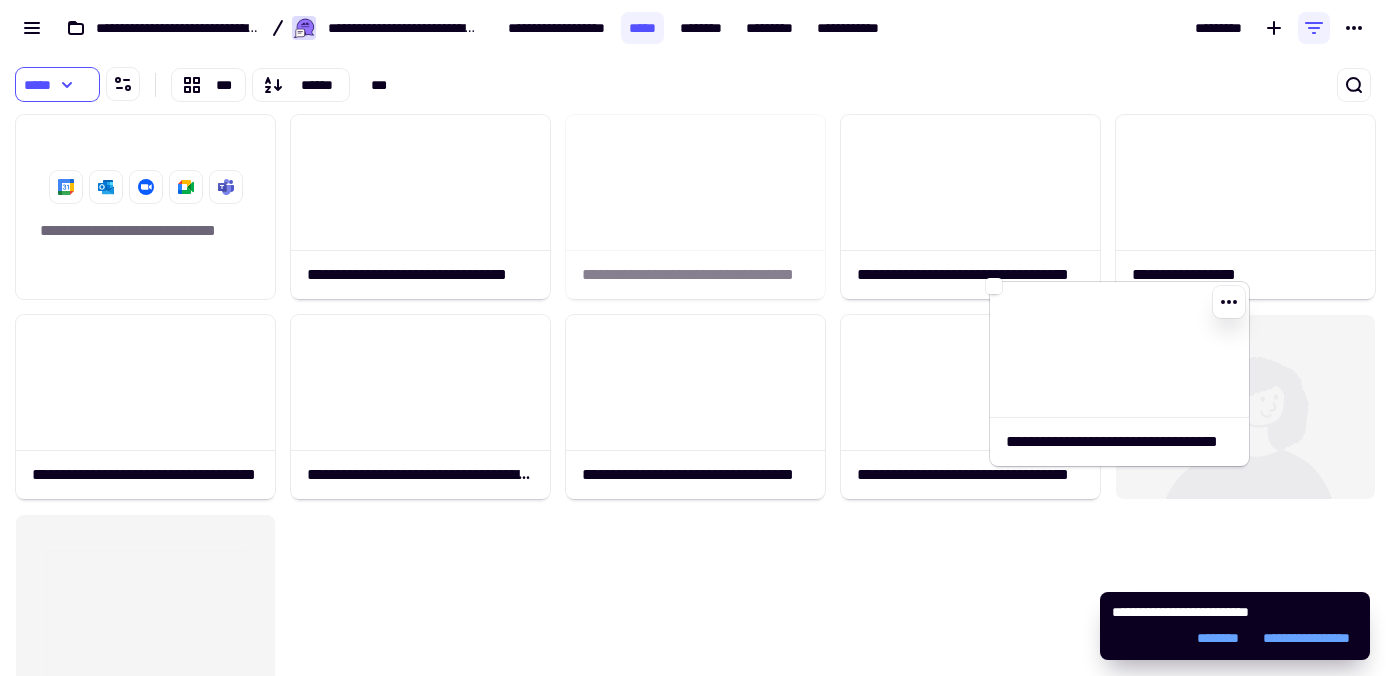 scroll, scrollTop: 6, scrollLeft: 15, axis: both 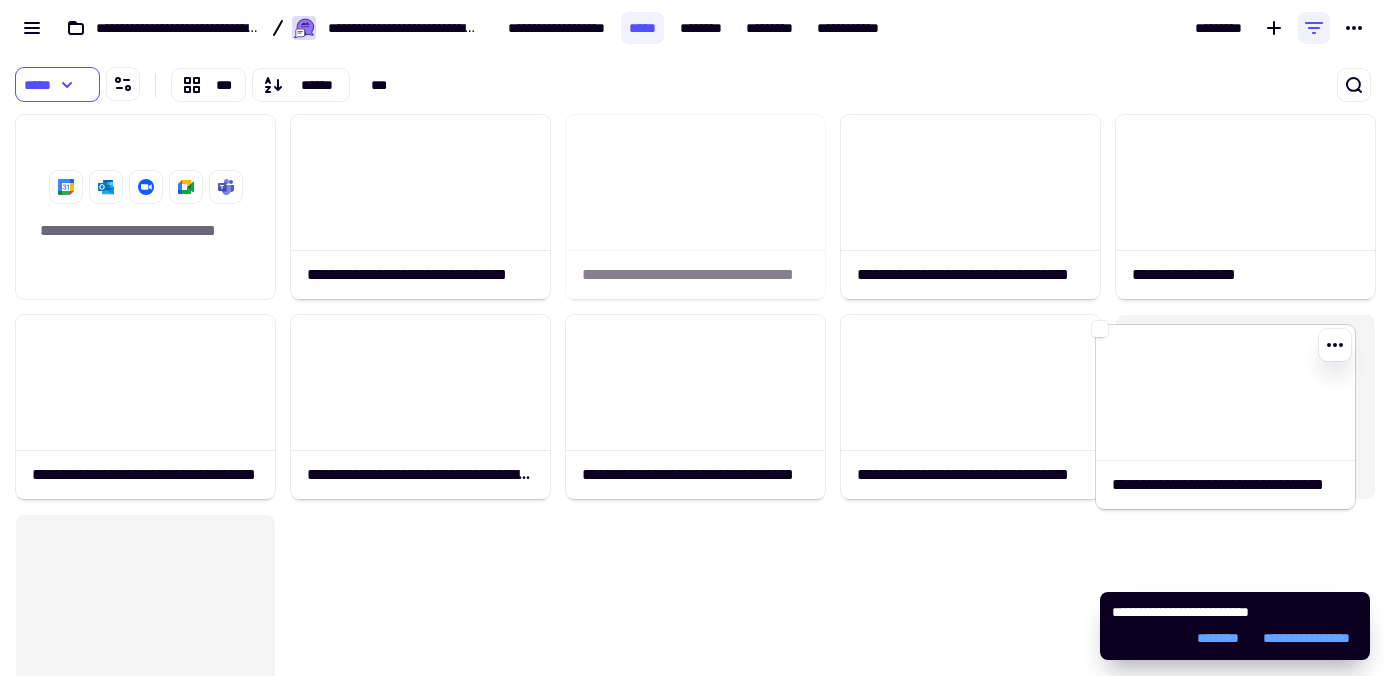 drag, startPoint x: 693, startPoint y: 189, endPoint x: 1223, endPoint y: 407, distance: 573.0829 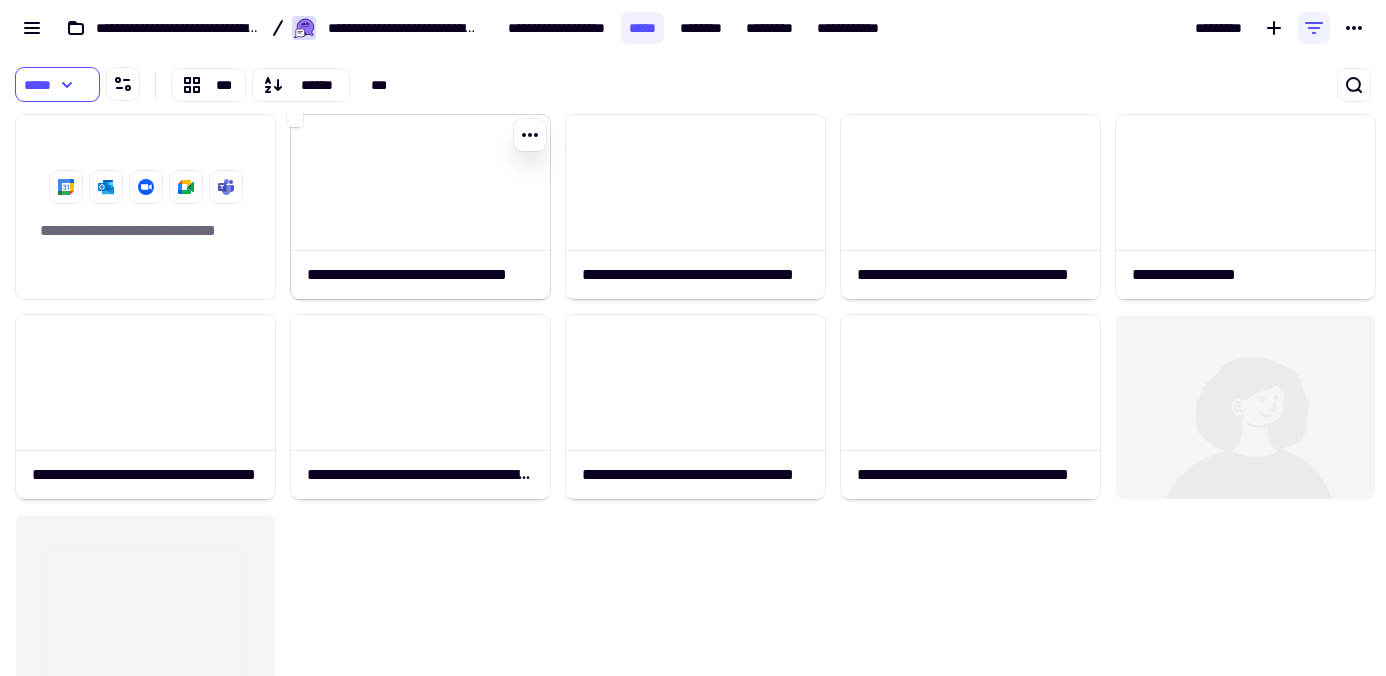 scroll, scrollTop: 0, scrollLeft: 15, axis: horizontal 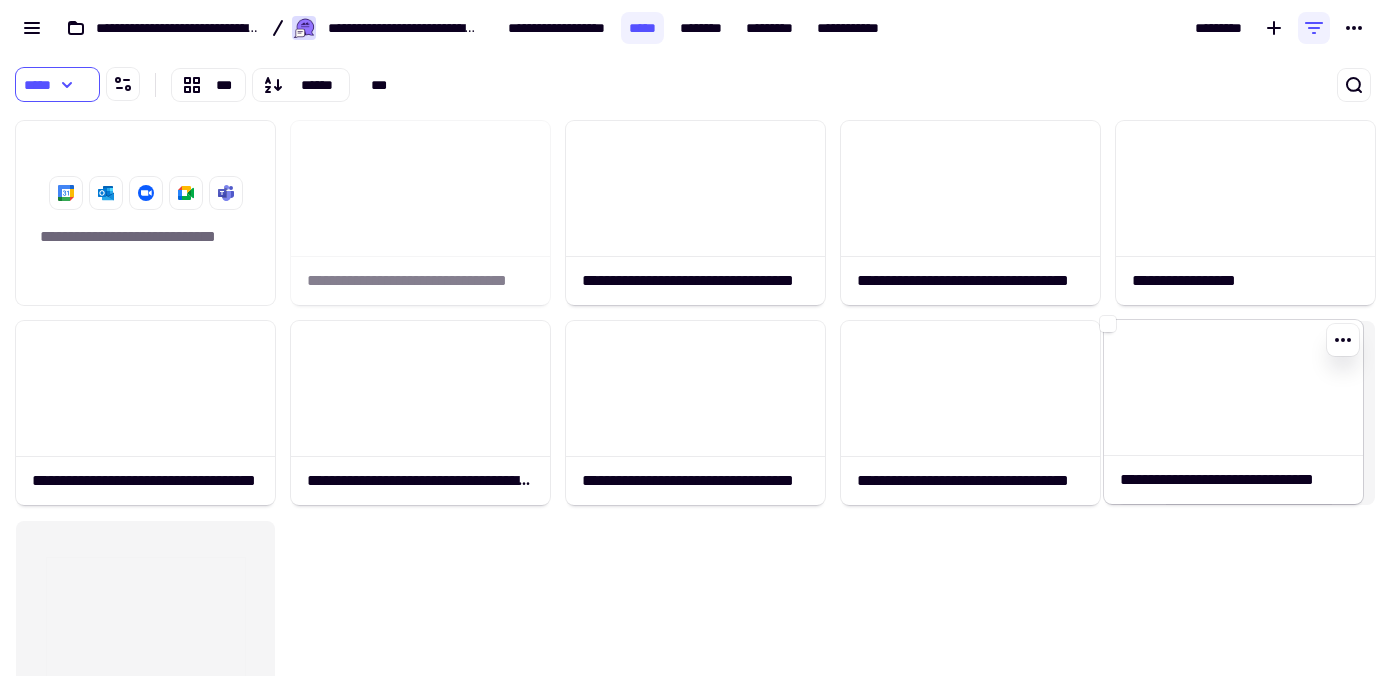 drag, startPoint x: 420, startPoint y: 178, endPoint x: 1248, endPoint y: 383, distance: 853 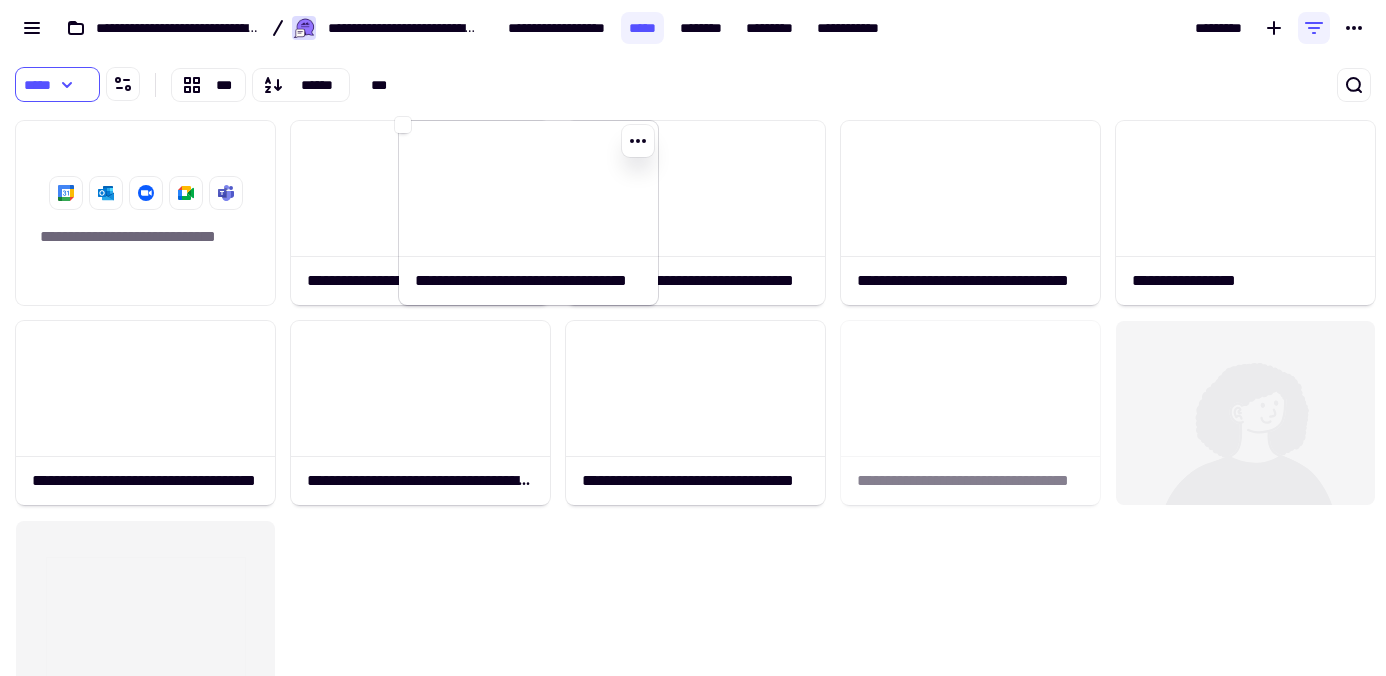 drag, startPoint x: 951, startPoint y: 413, endPoint x: 524, endPoint y: 179, distance: 486.91376 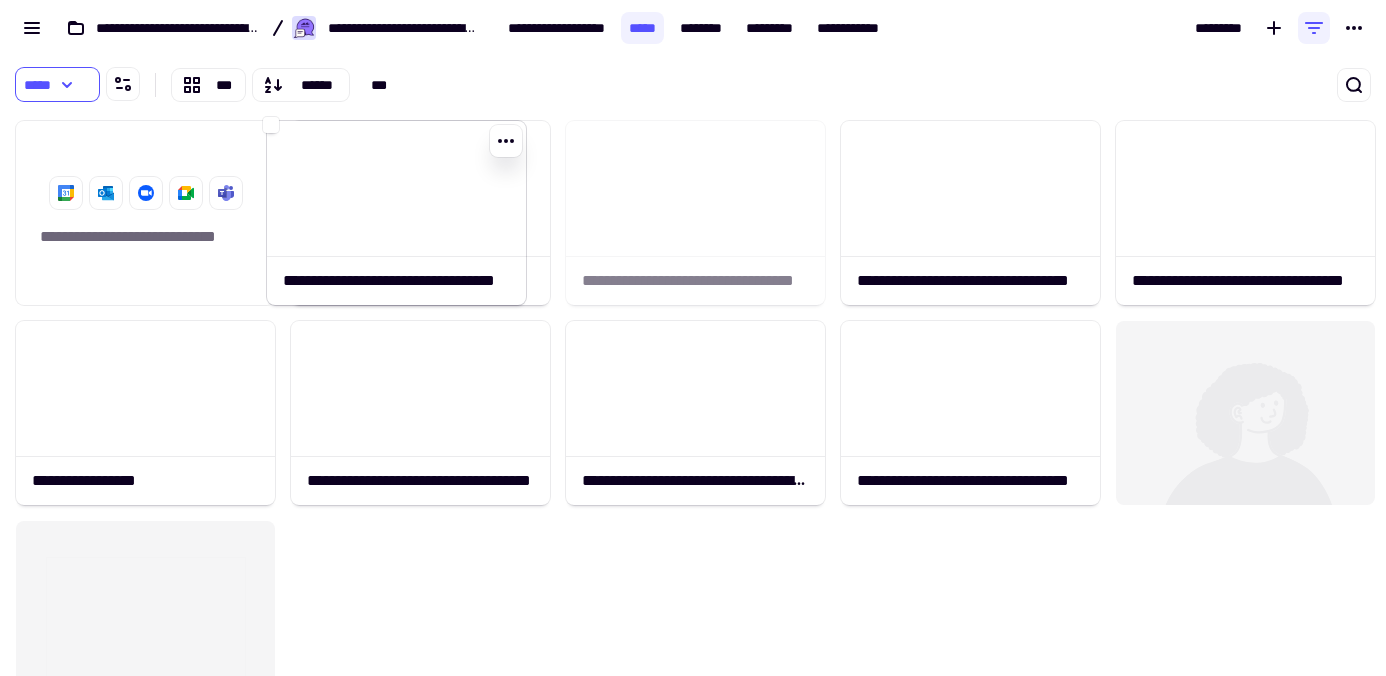 drag, startPoint x: 640, startPoint y: 206, endPoint x: 357, endPoint y: 196, distance: 283.17664 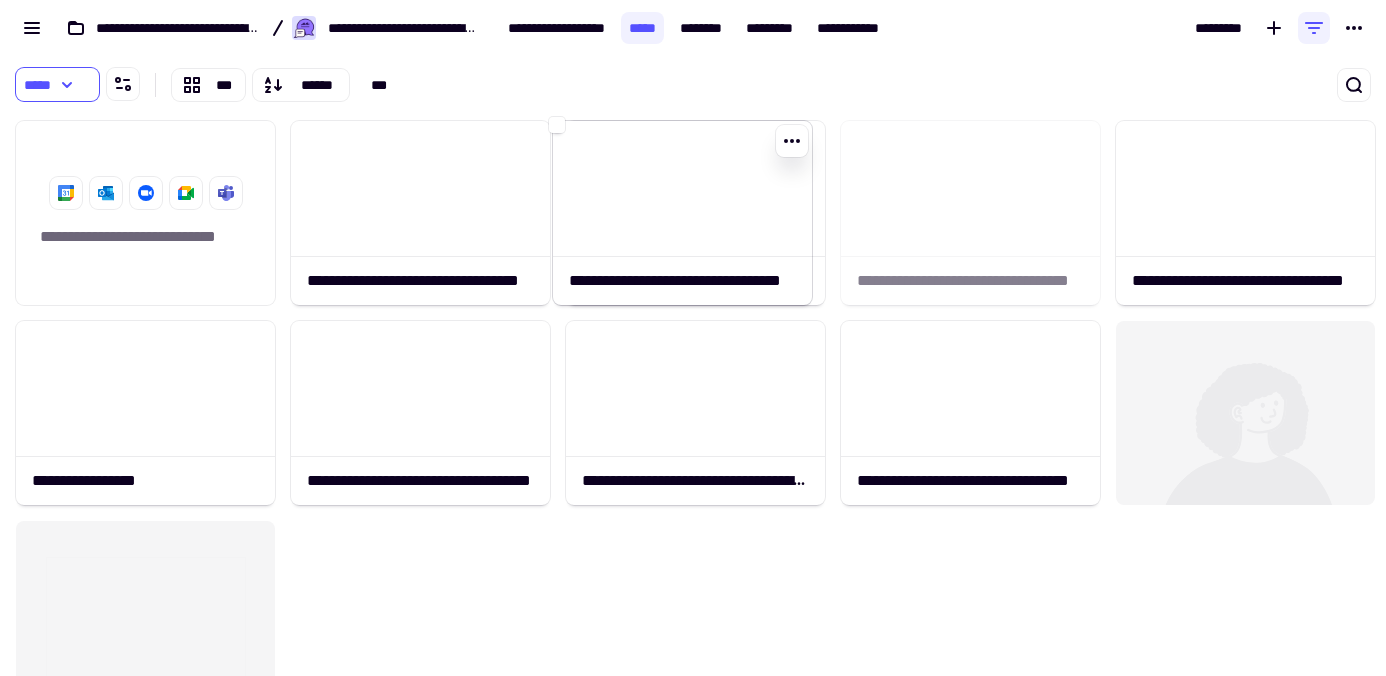 drag, startPoint x: 894, startPoint y: 219, endPoint x: 621, endPoint y: 212, distance: 273.08972 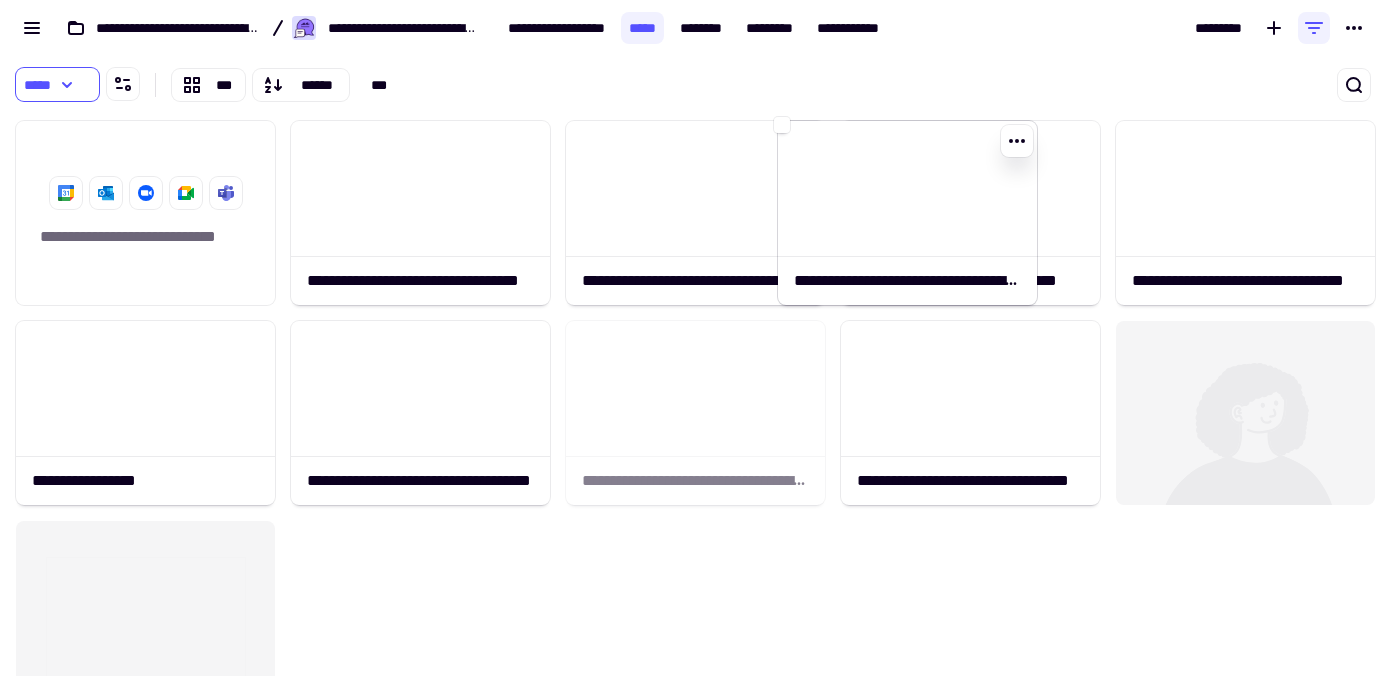 drag, startPoint x: 717, startPoint y: 460, endPoint x: 945, endPoint y: 243, distance: 314.75864 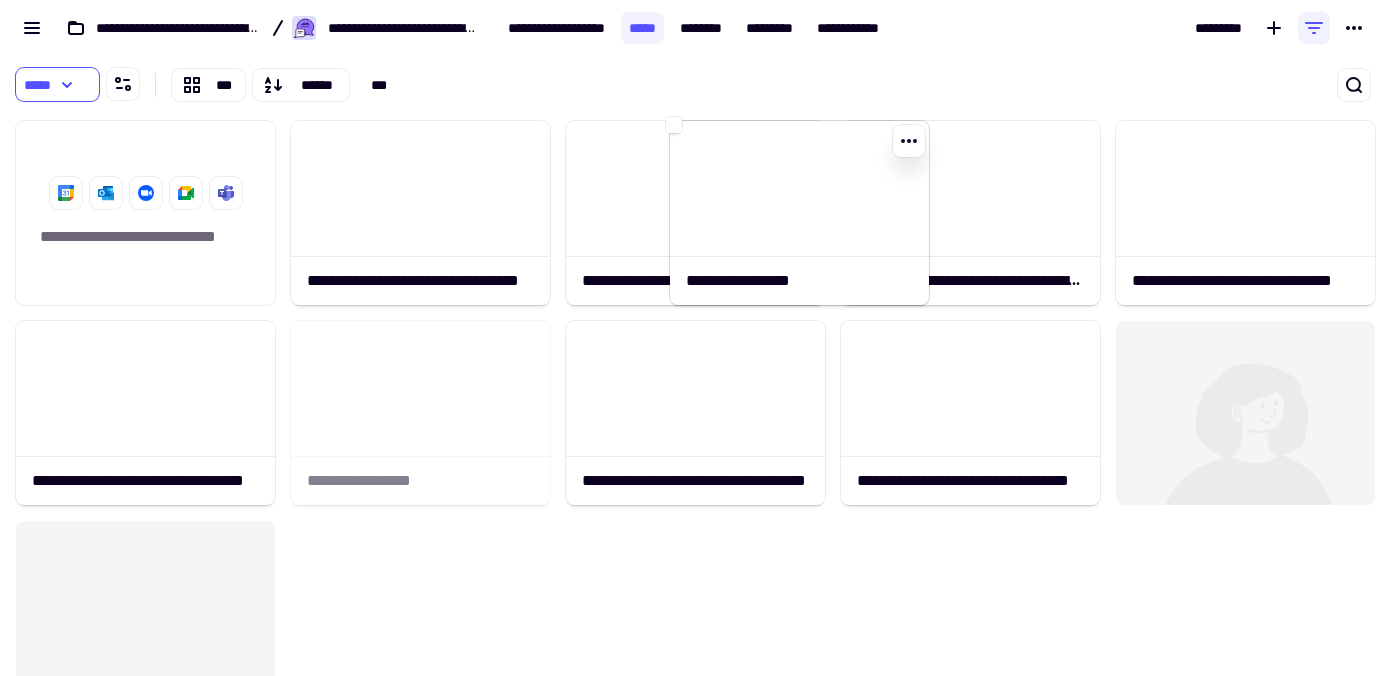 drag, startPoint x: 448, startPoint y: 403, endPoint x: 842, endPoint y: 134, distance: 477.07126 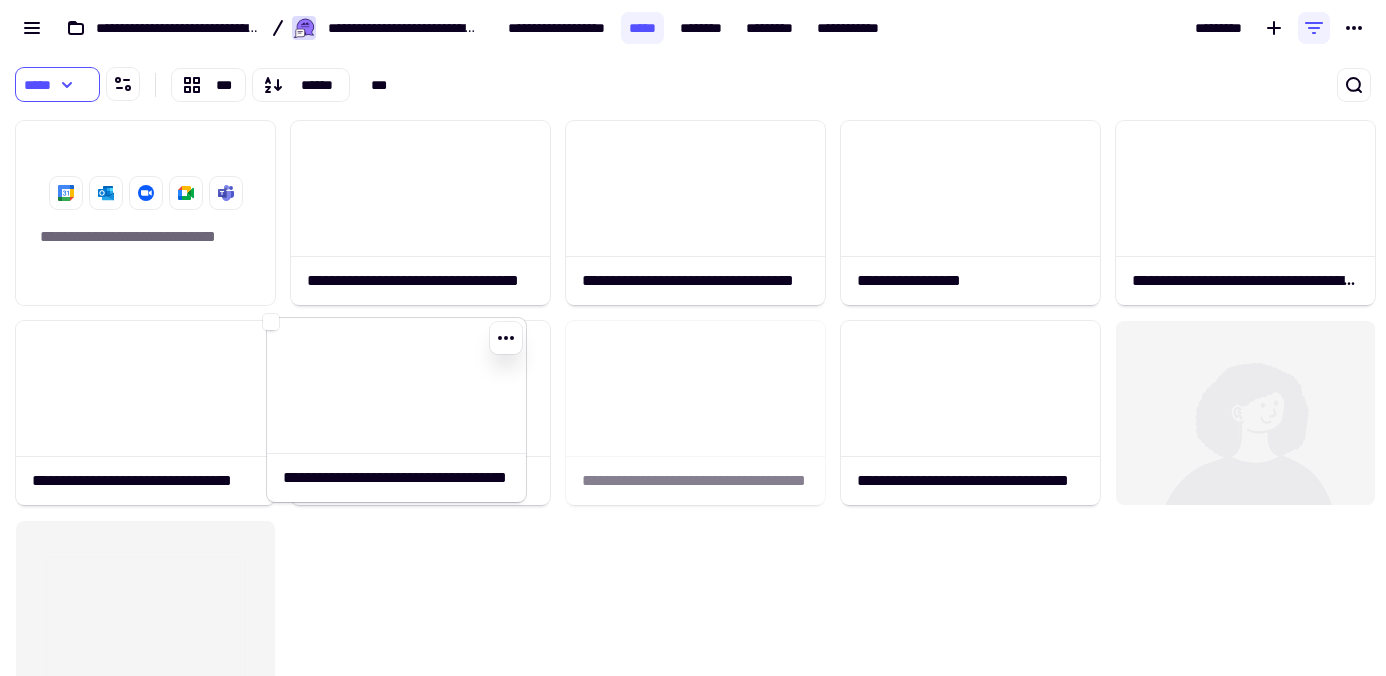 drag, startPoint x: 700, startPoint y: 422, endPoint x: 414, endPoint y: 420, distance: 286.007 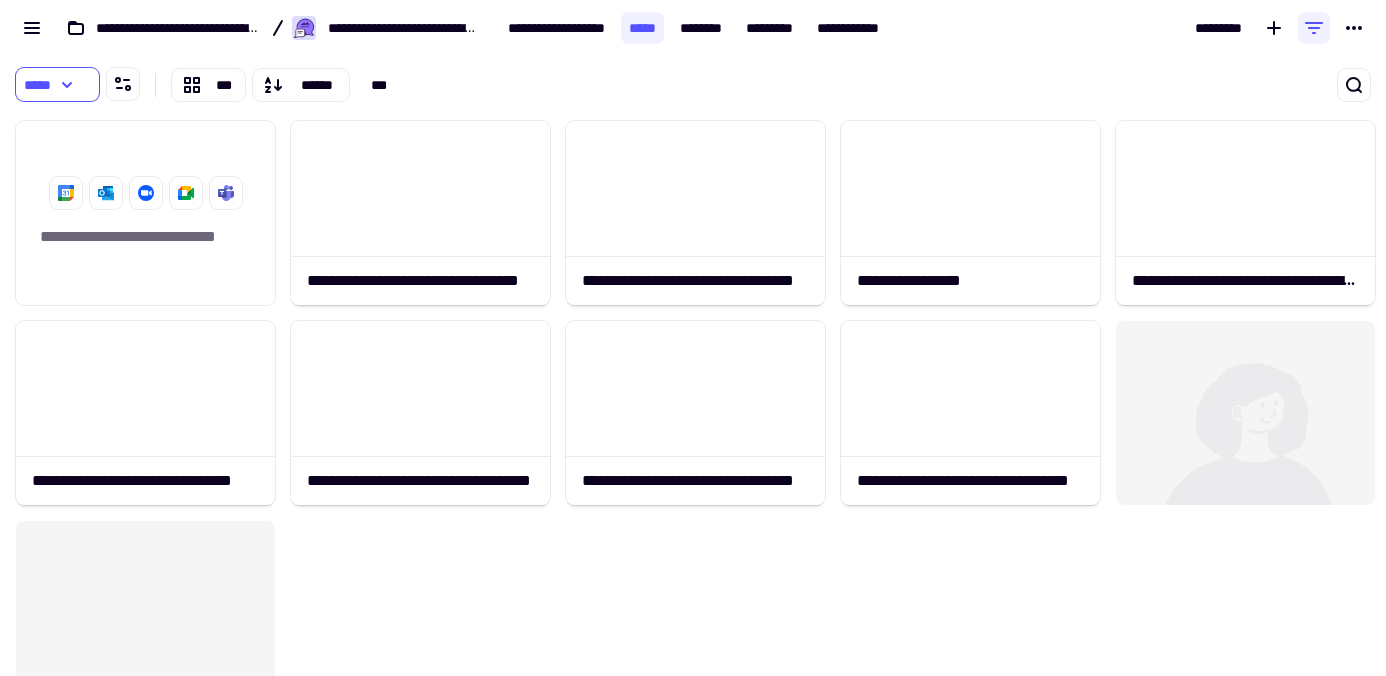 click on "**********" 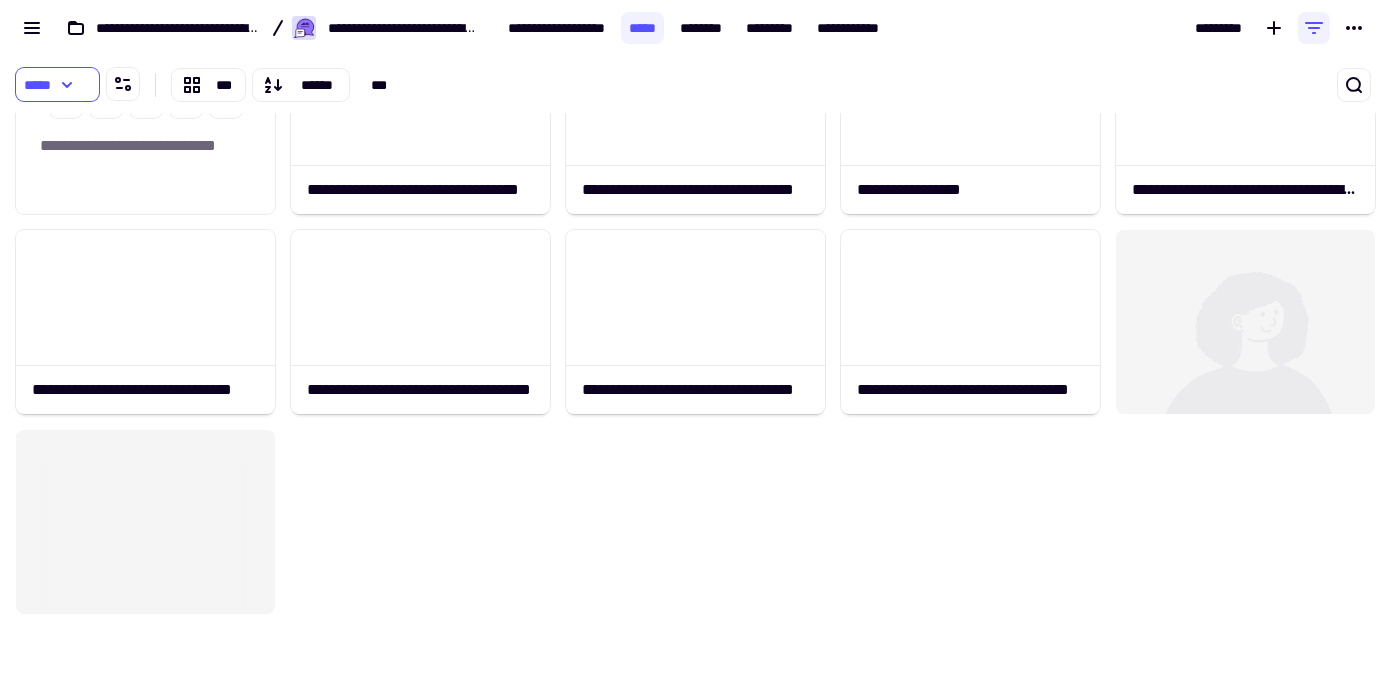 scroll, scrollTop: 0, scrollLeft: 15, axis: horizontal 